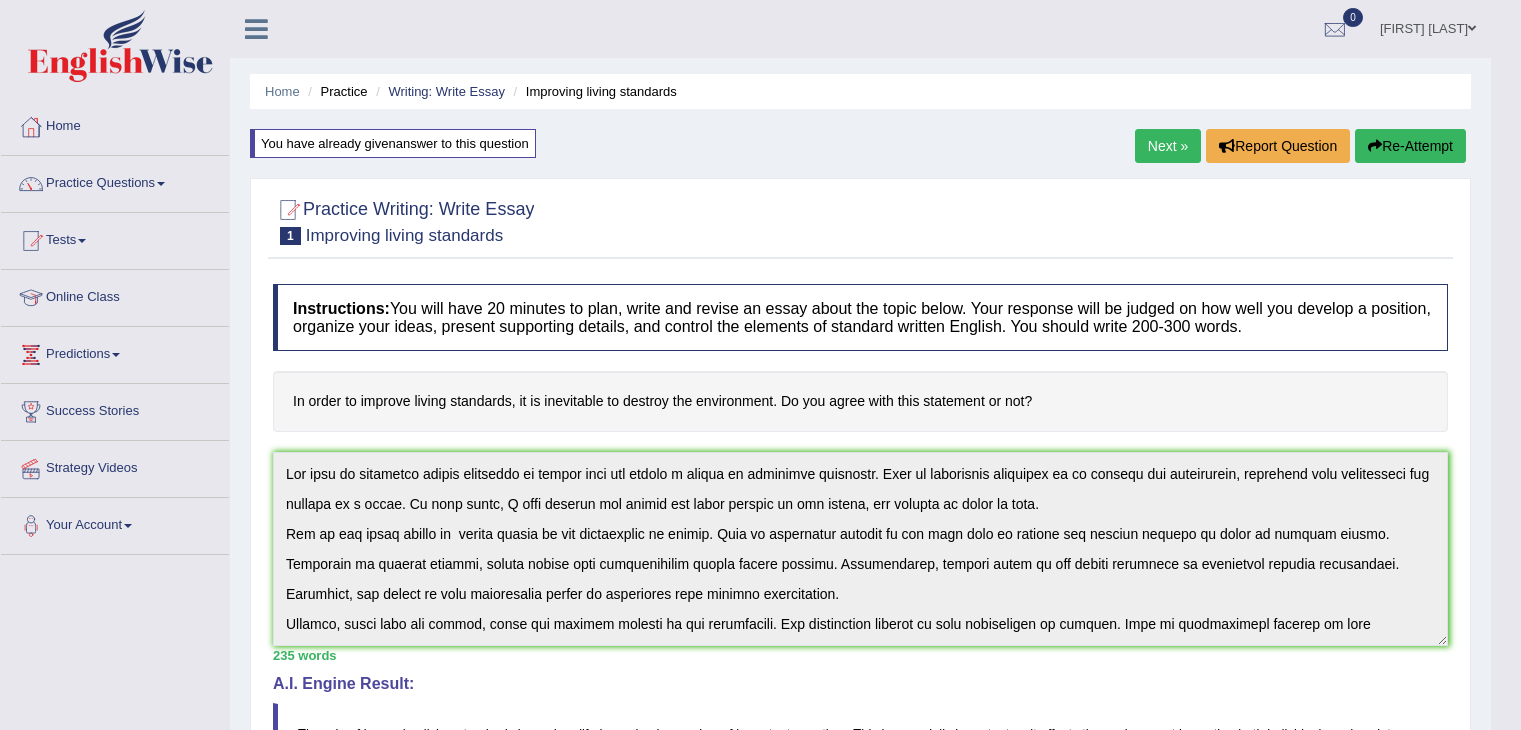 scroll, scrollTop: 68, scrollLeft: 0, axis: vertical 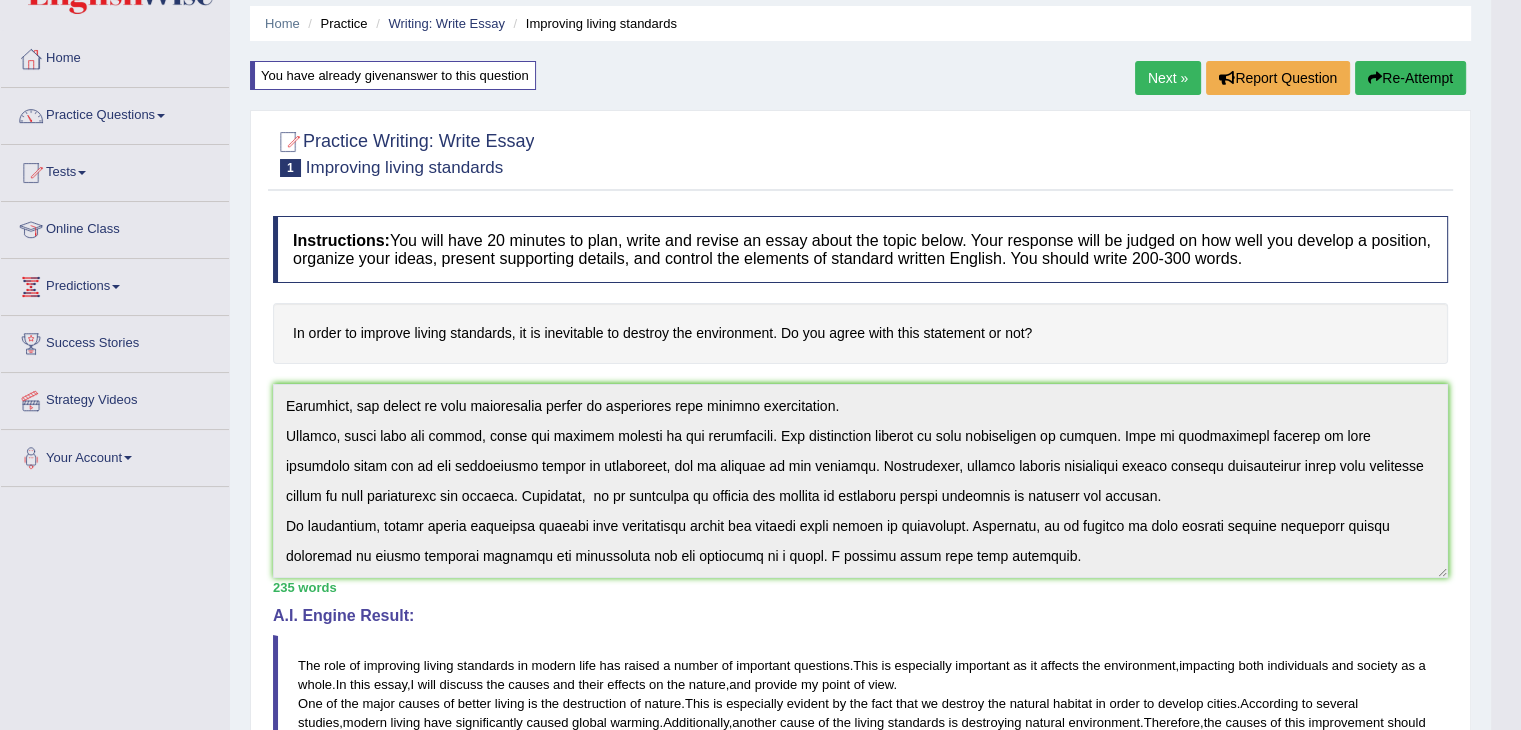 click on "In order to improve living standards, it is inevitable to destroy the environment. Do you agree with this statement or not?" at bounding box center [860, 333] 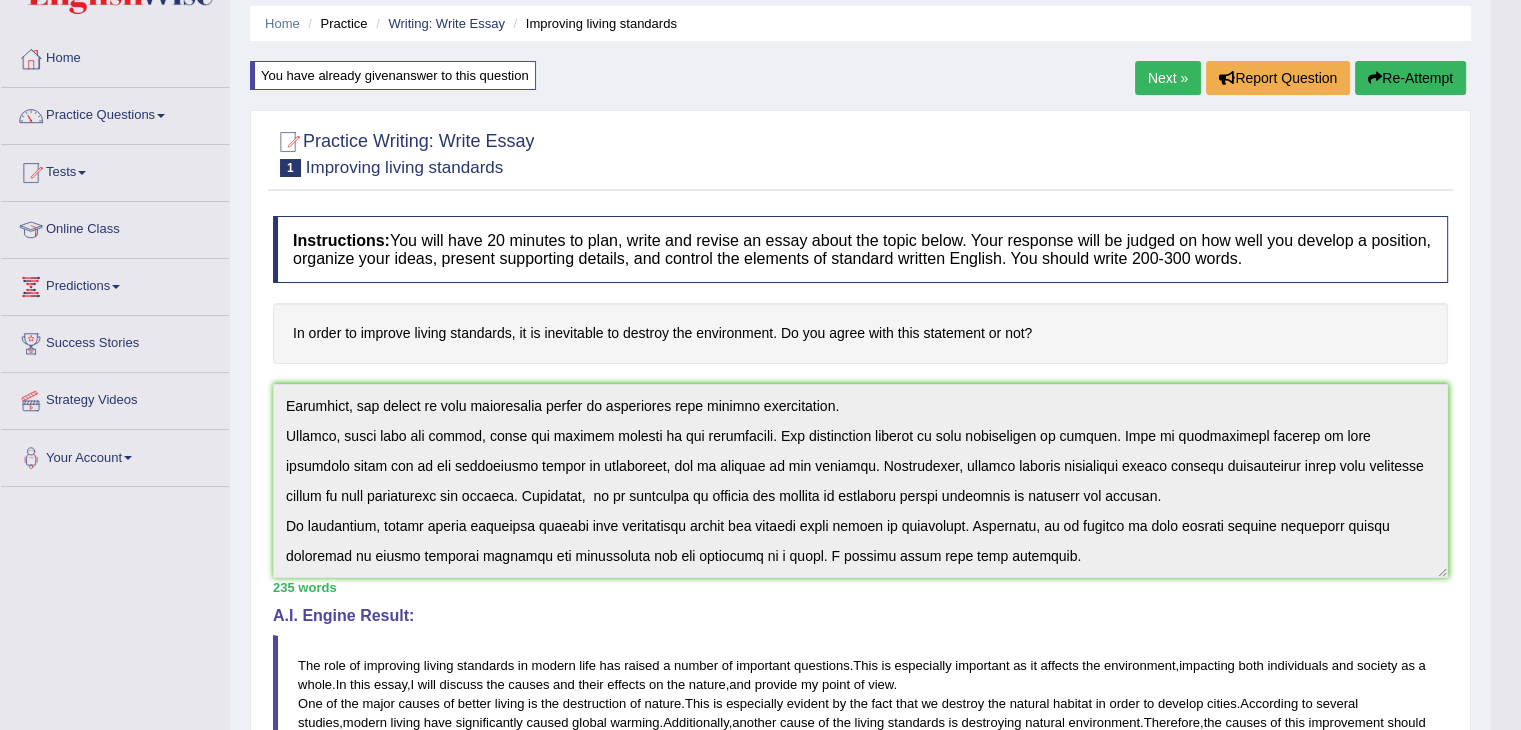 click on "Next »" at bounding box center (1168, 78) 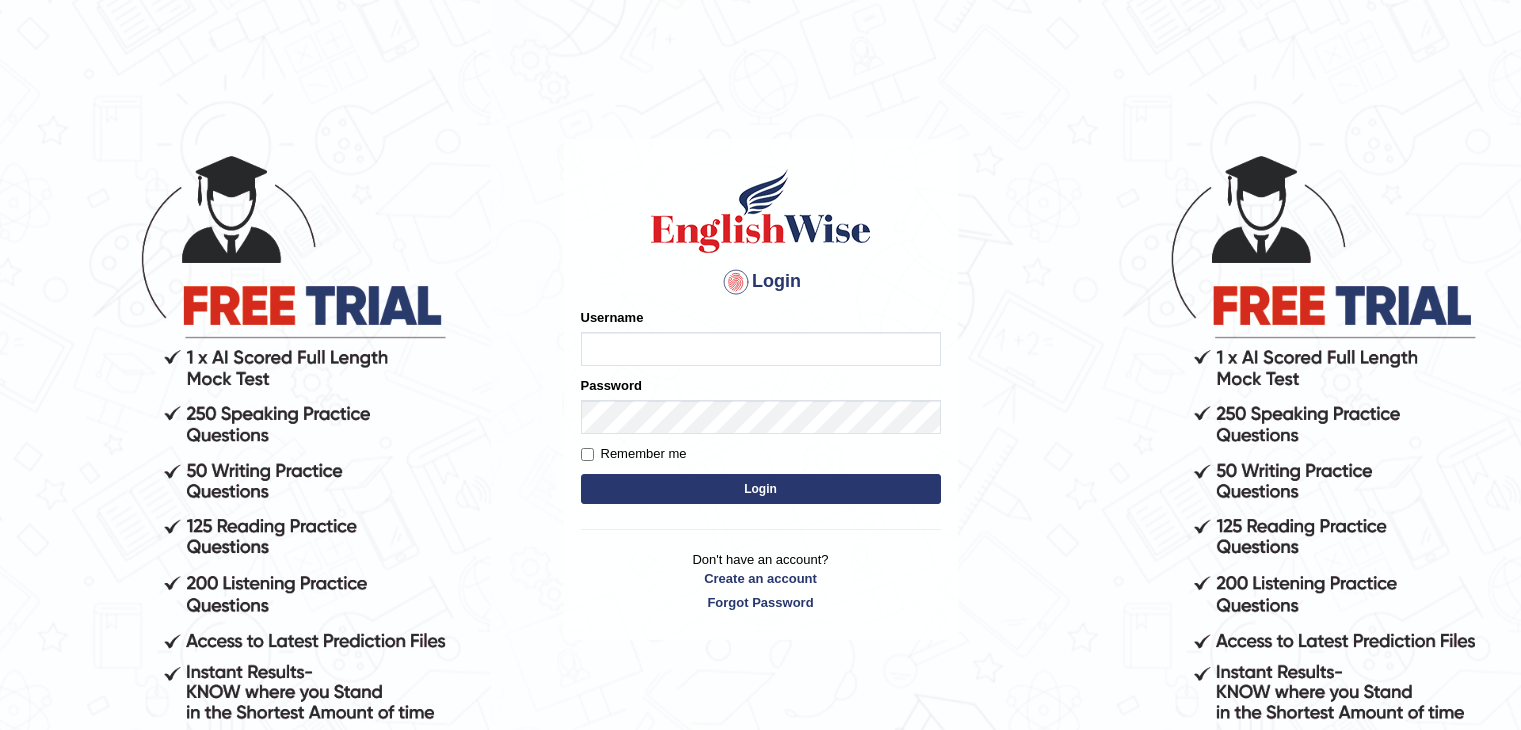 scroll, scrollTop: 0, scrollLeft: 0, axis: both 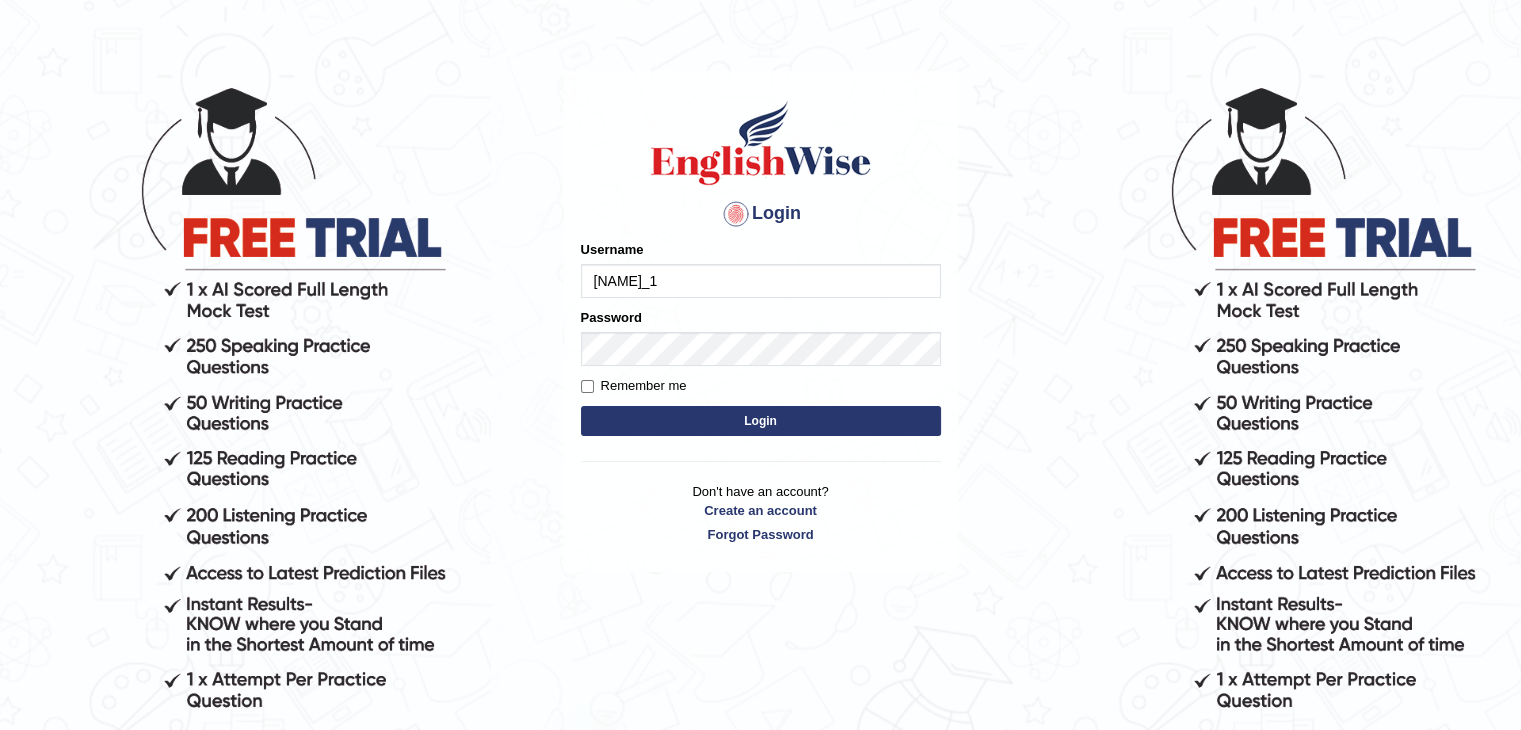 type on "Hitesh13_1" 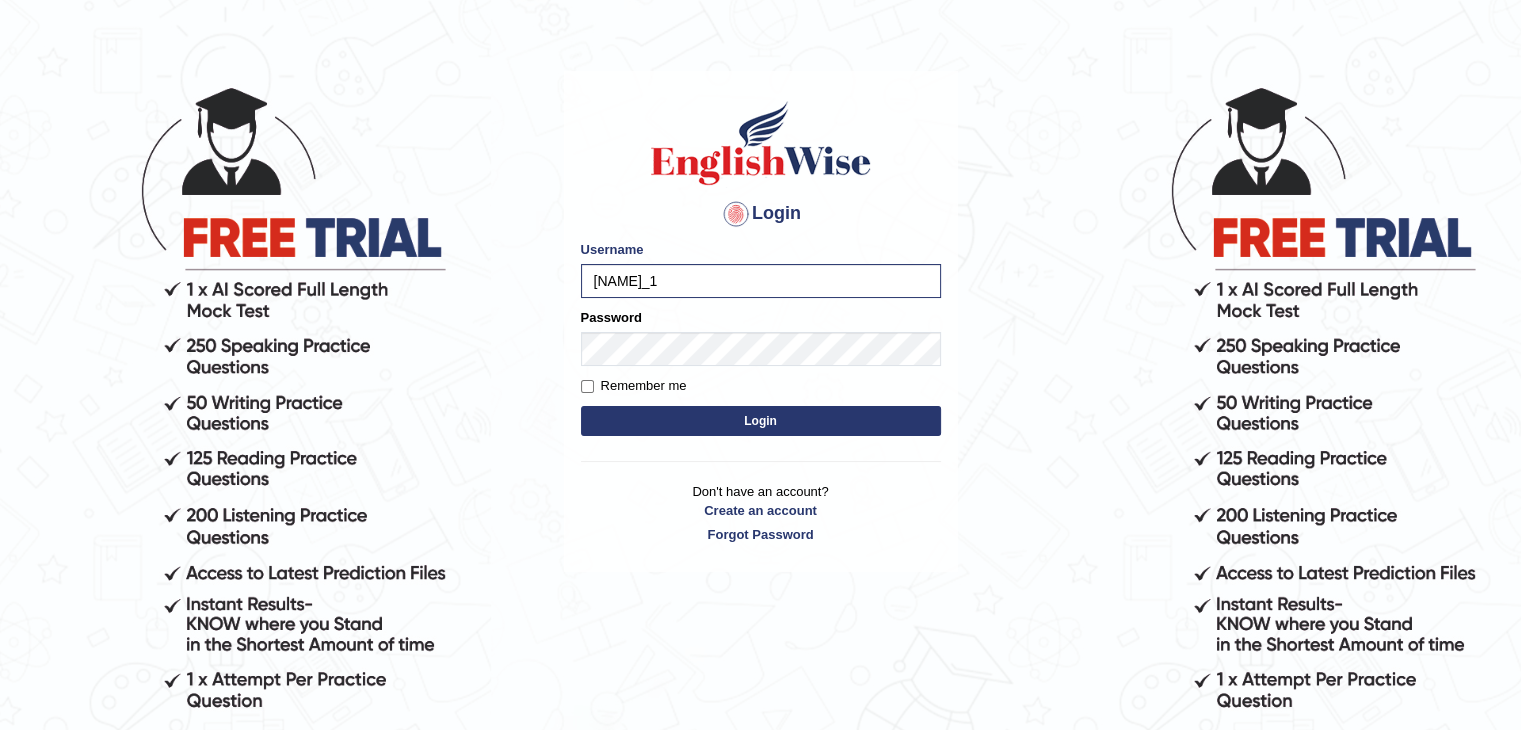 click on "Login" at bounding box center [761, 421] 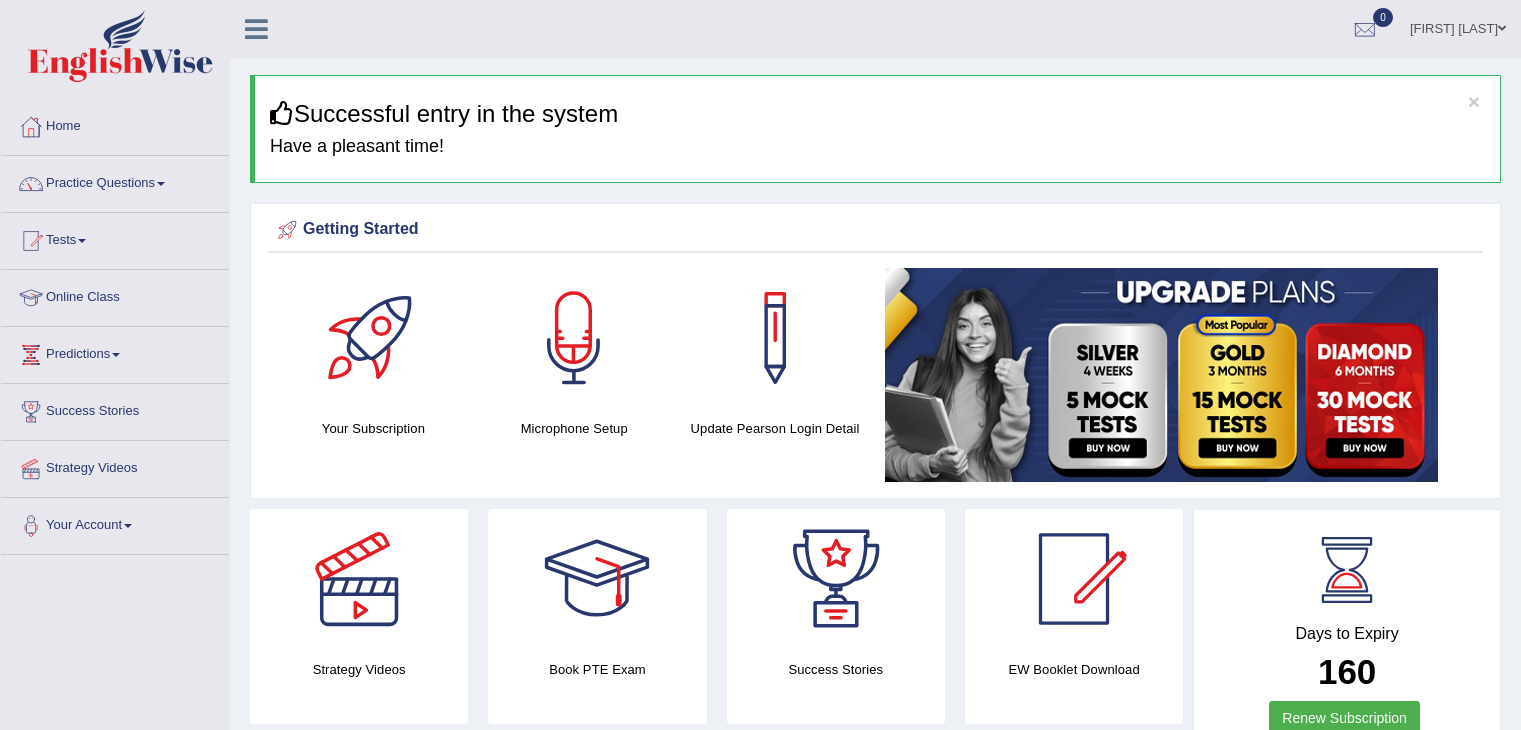 scroll, scrollTop: 0, scrollLeft: 0, axis: both 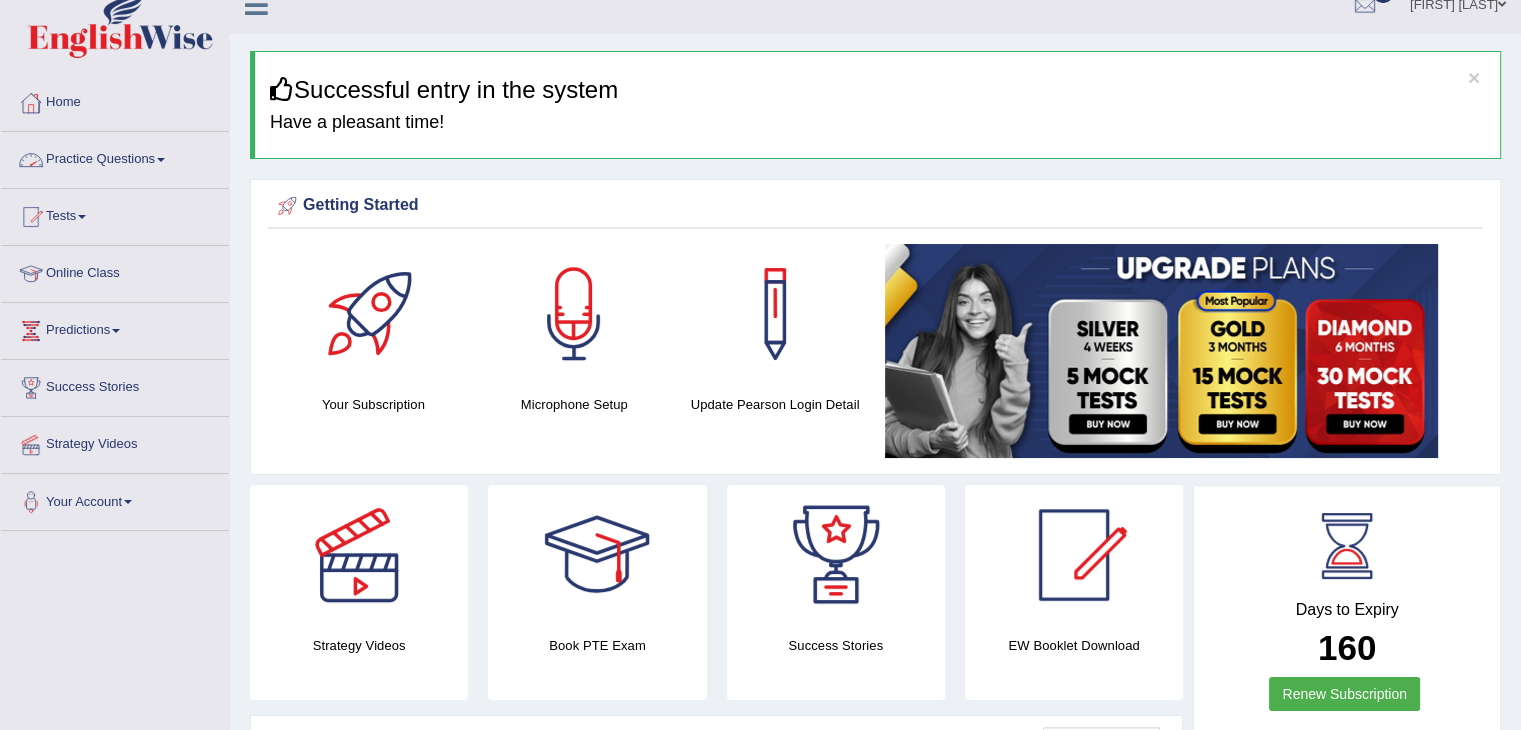 click on "Practice Questions" at bounding box center (115, 157) 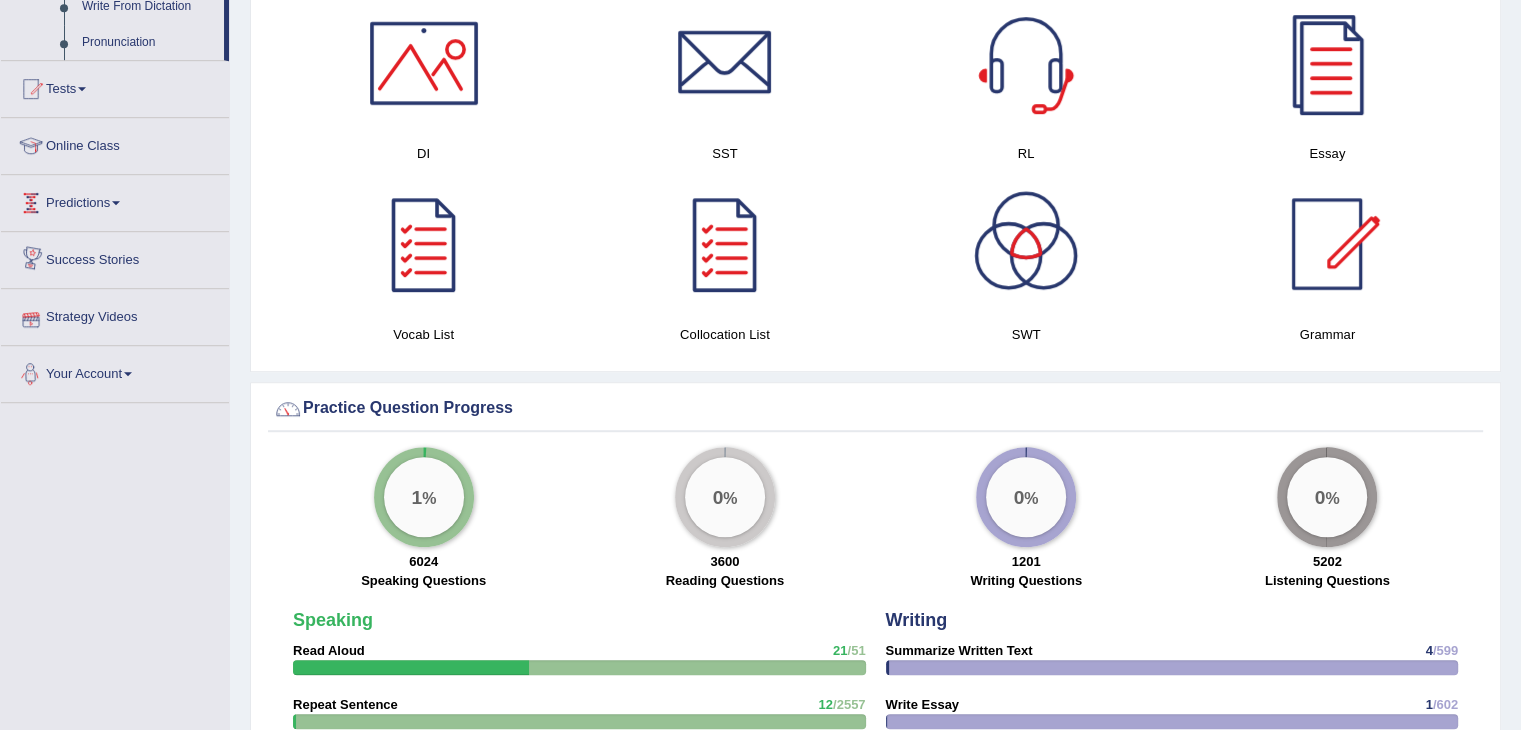 scroll, scrollTop: 1200, scrollLeft: 0, axis: vertical 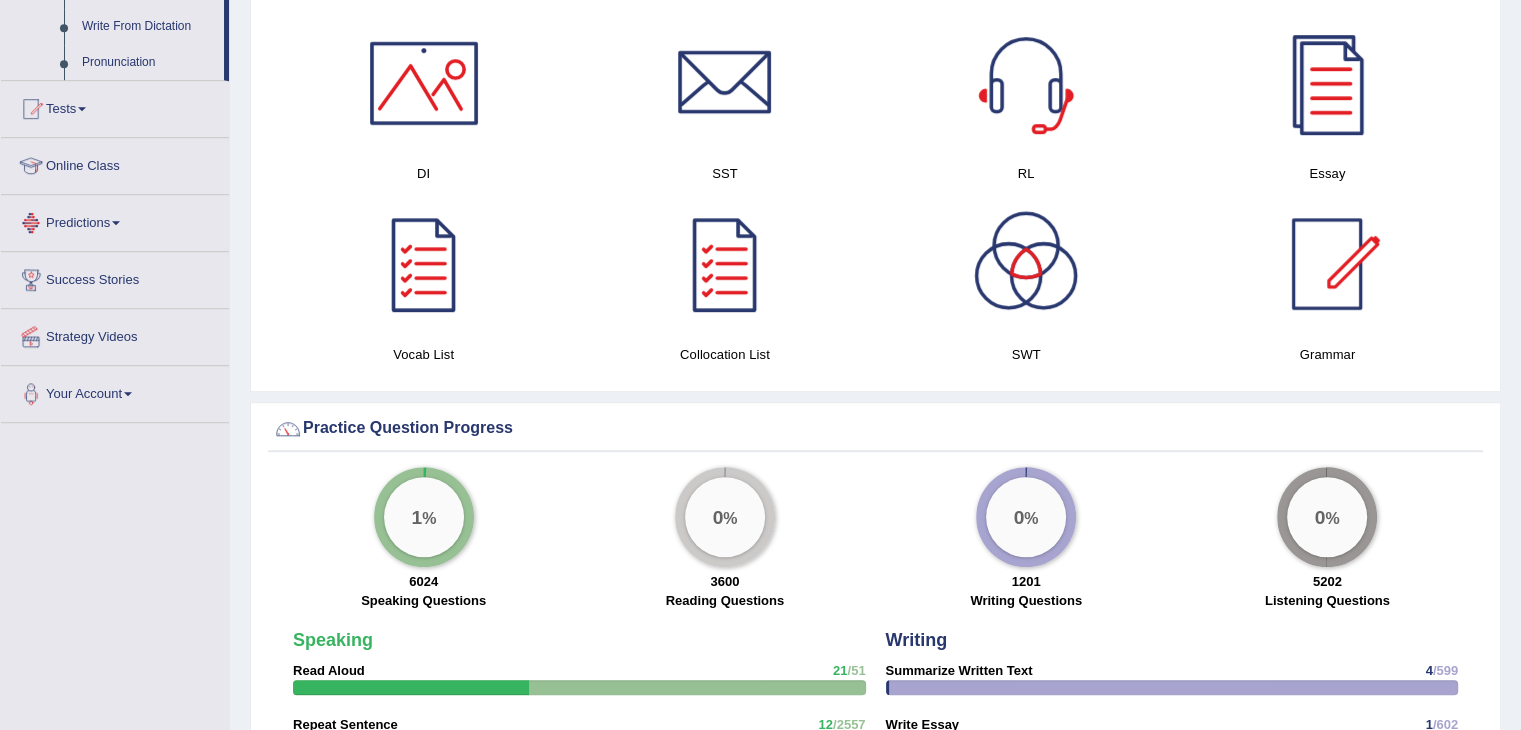 click on "Predictions" at bounding box center [115, 220] 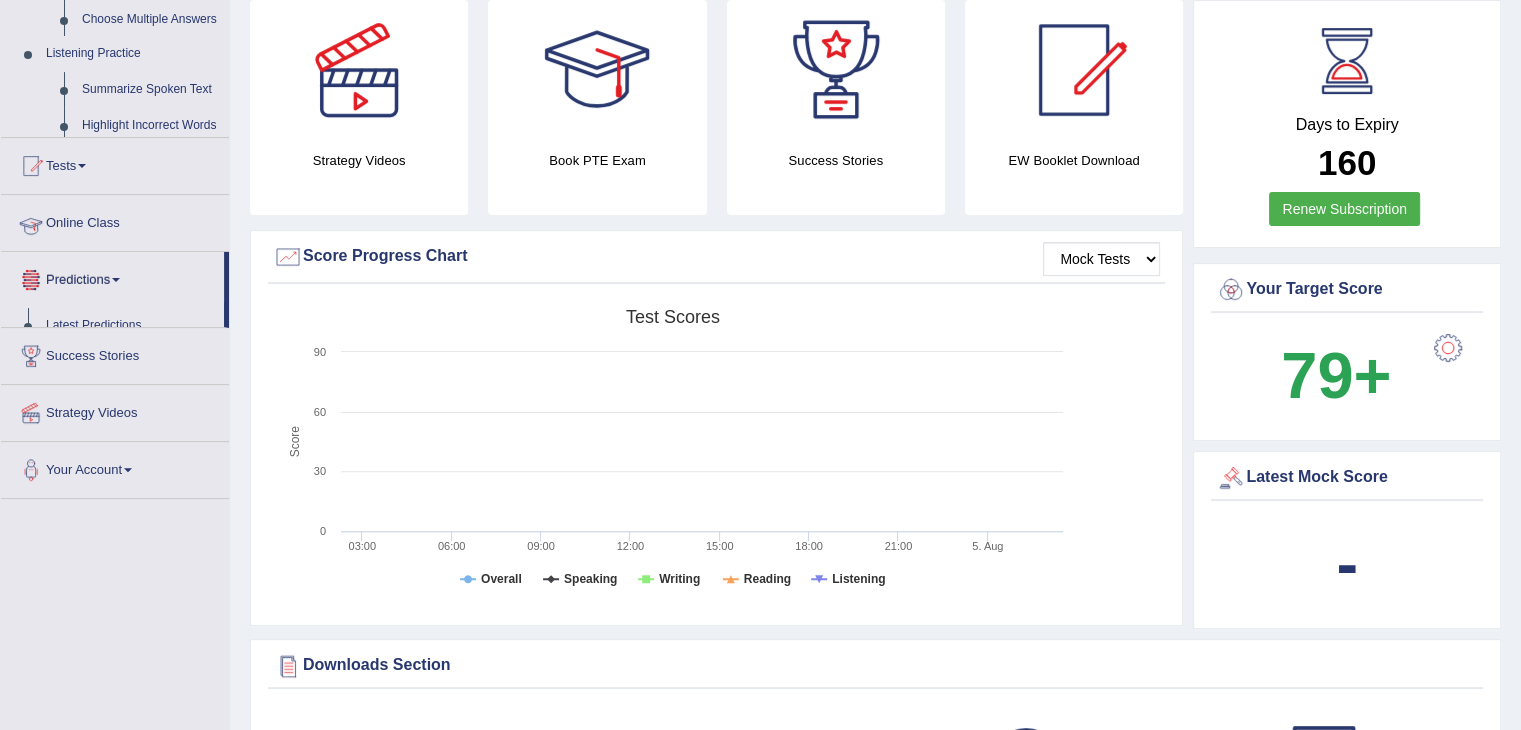 scroll, scrollTop: 221, scrollLeft: 0, axis: vertical 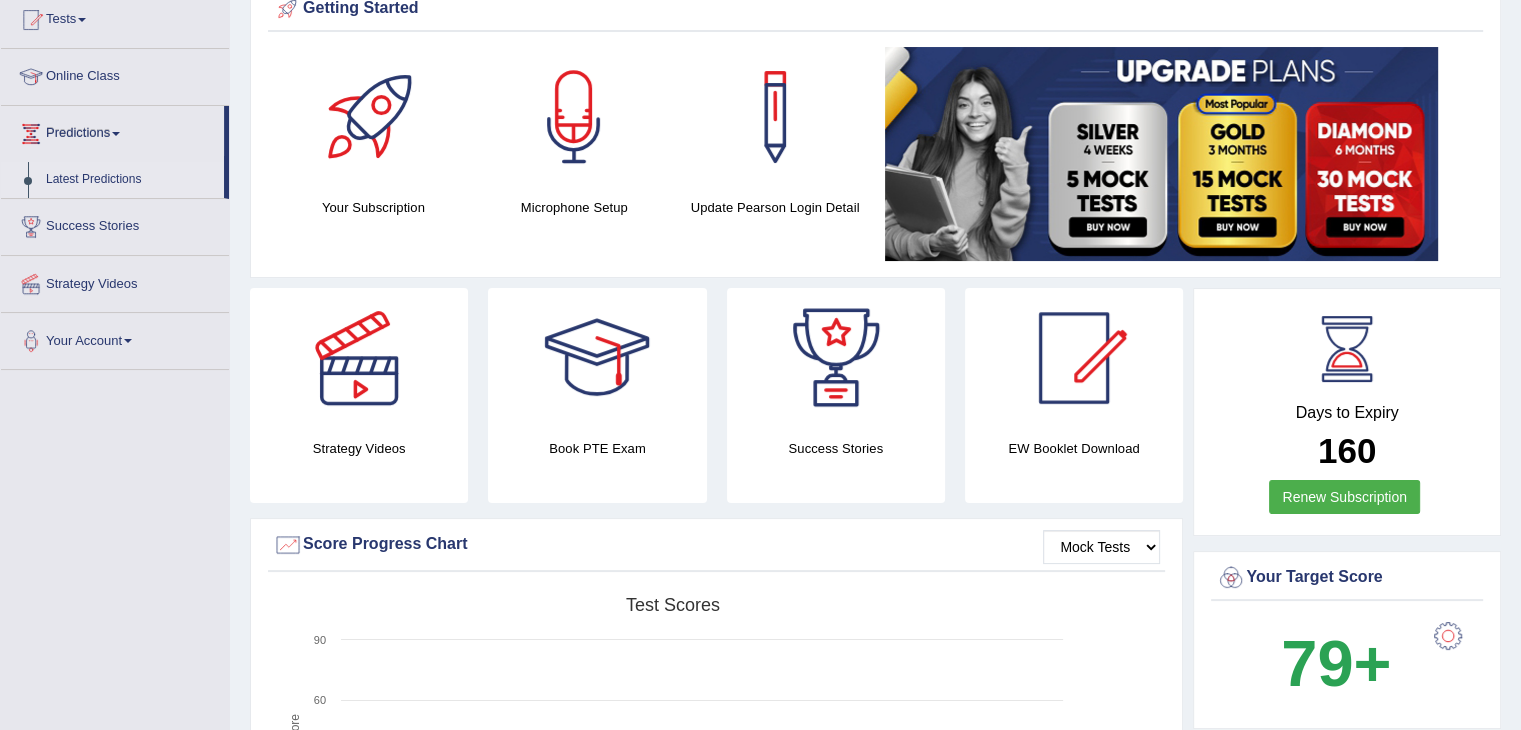 click on "Latest Predictions" at bounding box center (130, 180) 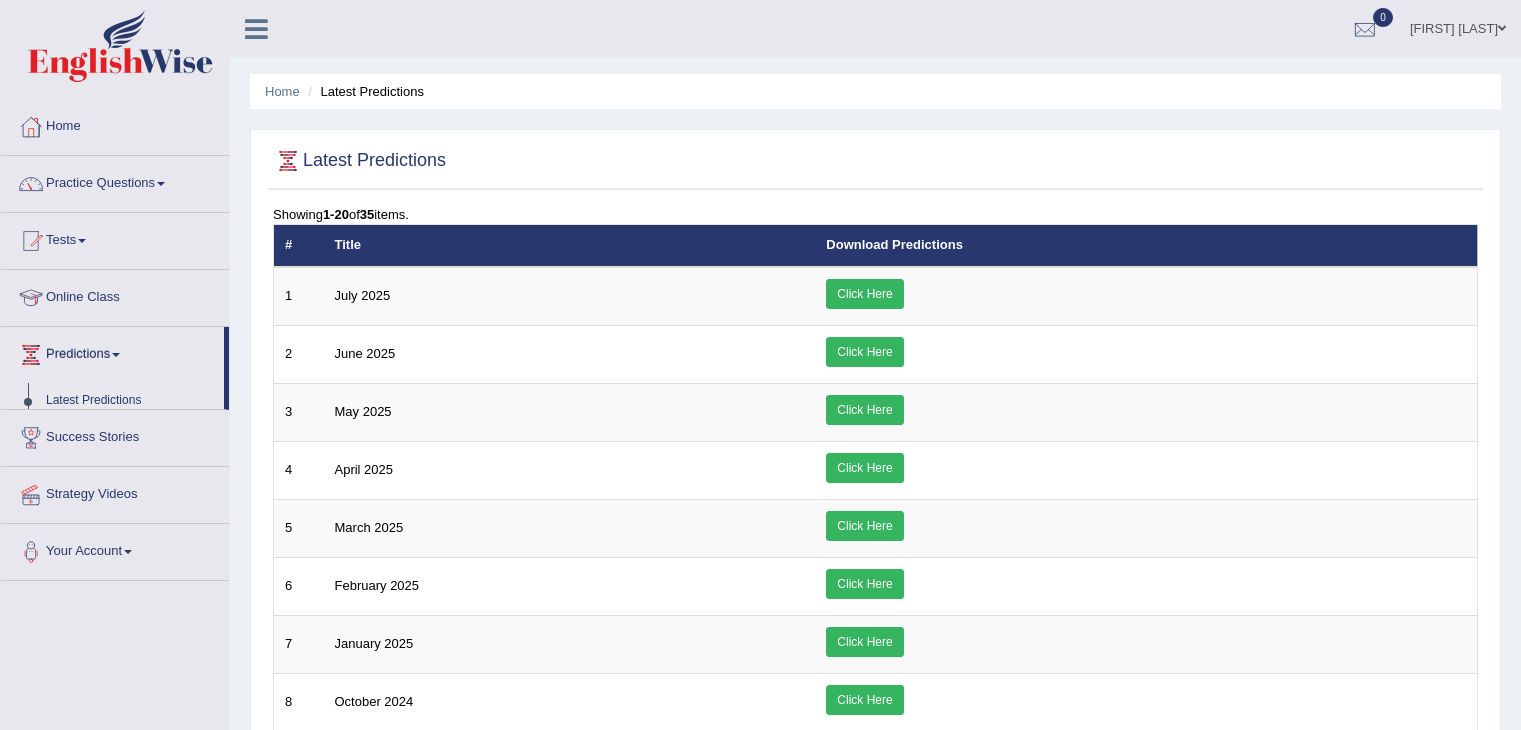 scroll, scrollTop: 0, scrollLeft: 0, axis: both 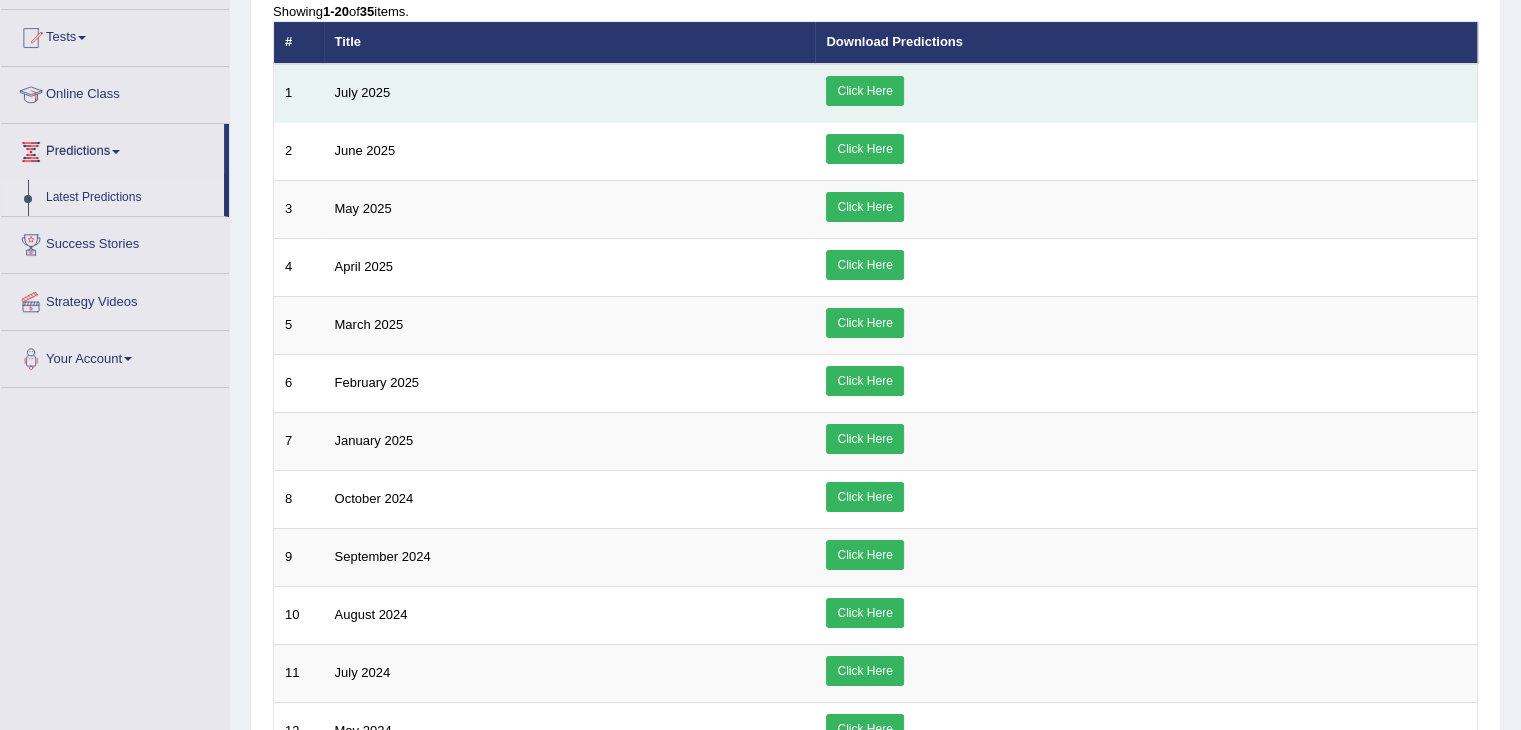 click on "Click Here" at bounding box center [864, 91] 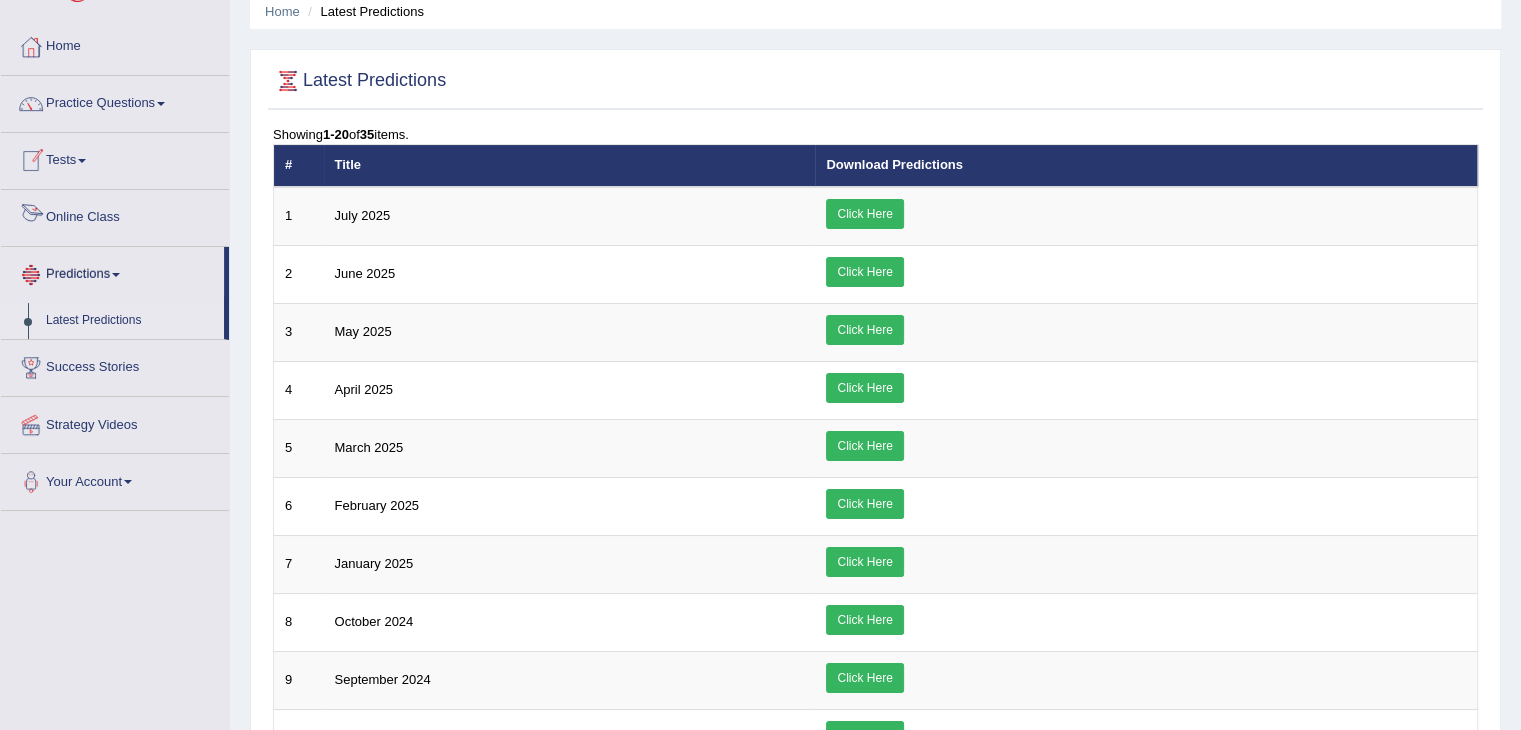 scroll, scrollTop: 0, scrollLeft: 0, axis: both 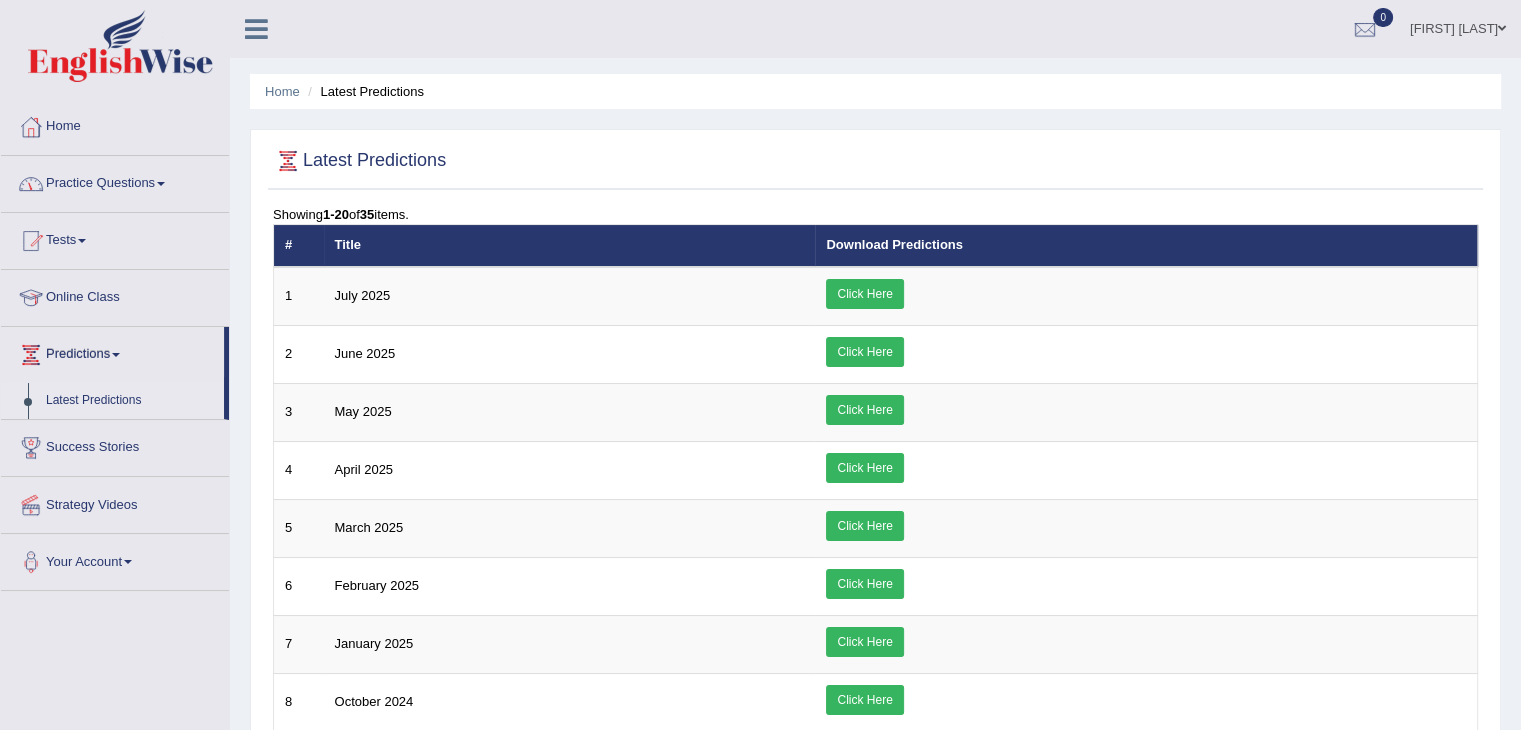 click on "Practice Questions" at bounding box center [115, 181] 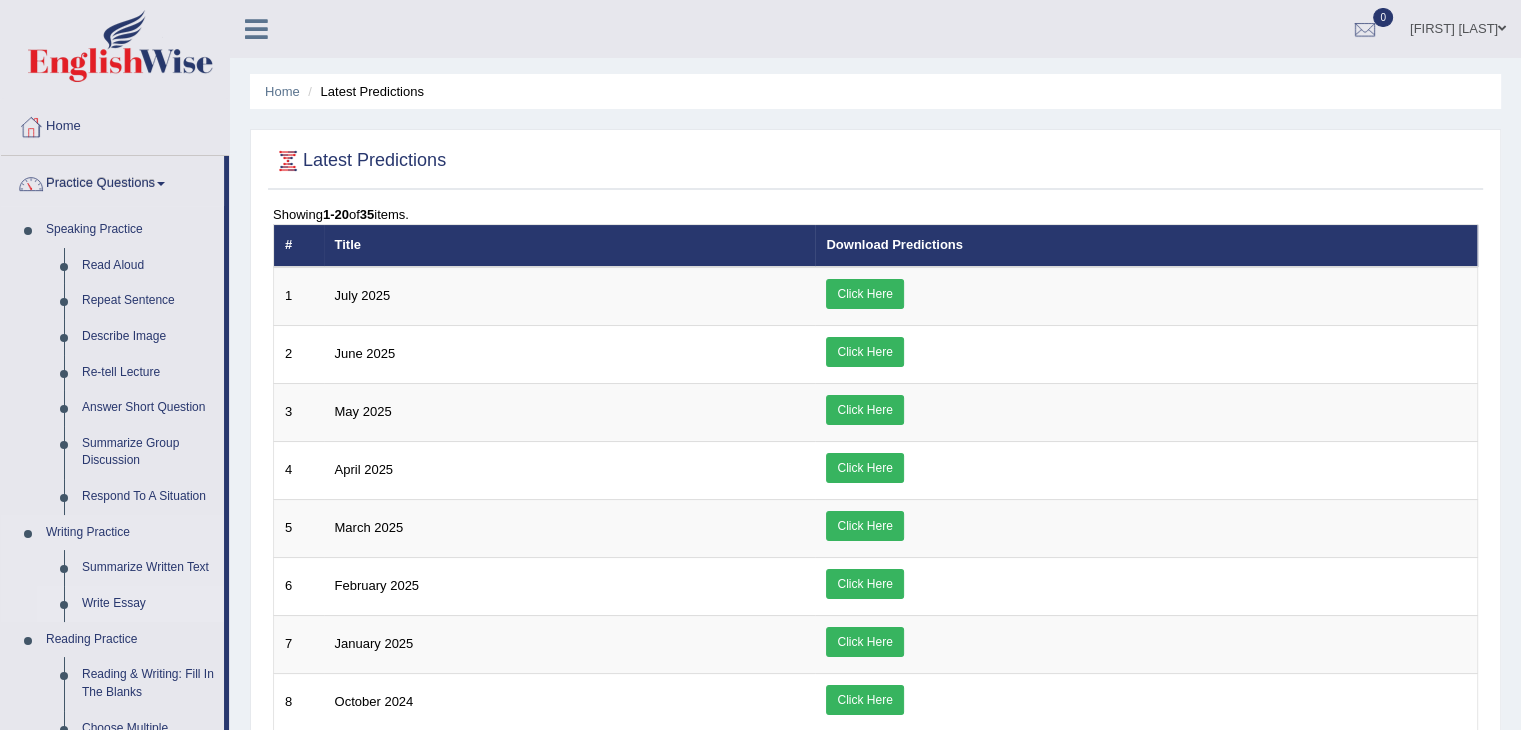 click on "Write Essay" at bounding box center [148, 604] 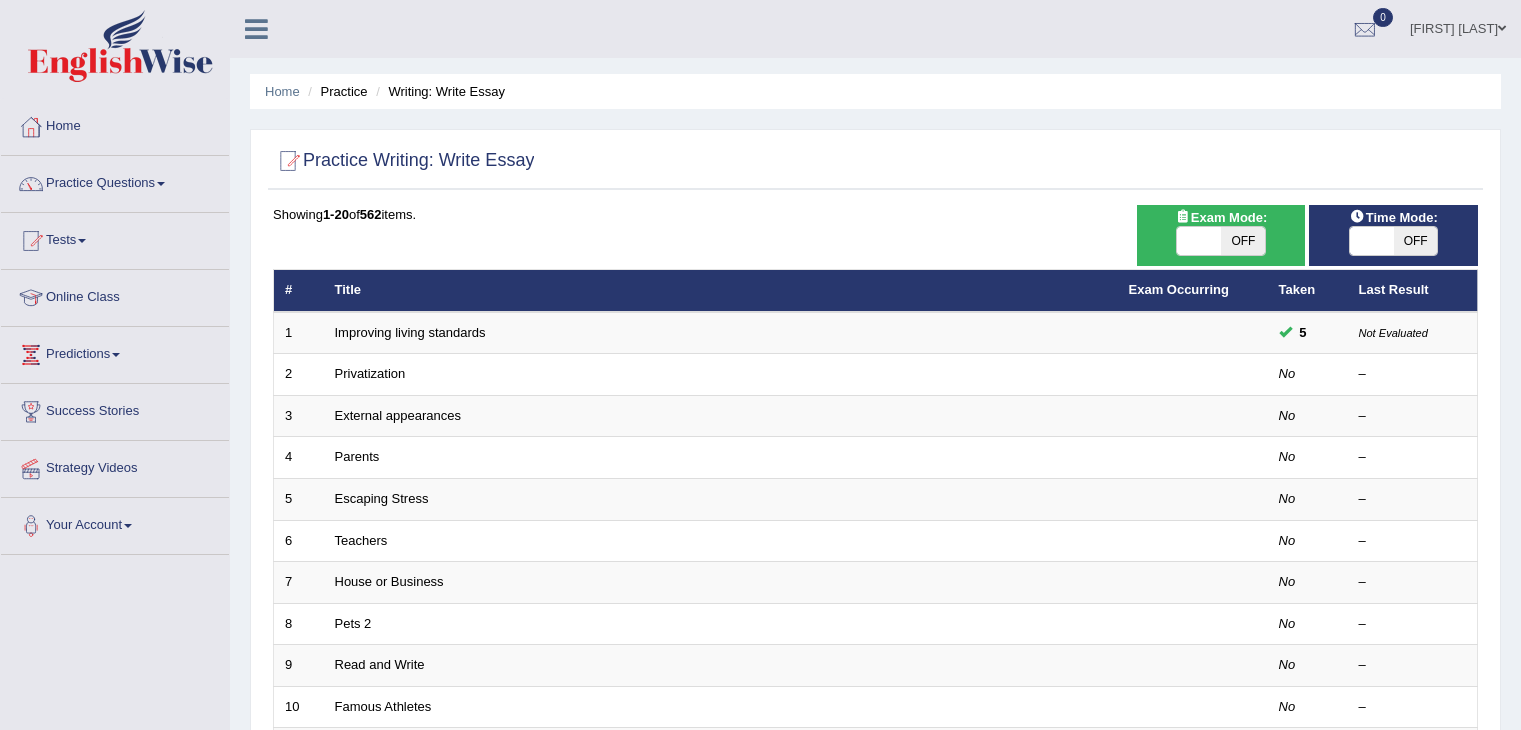 scroll, scrollTop: 0, scrollLeft: 0, axis: both 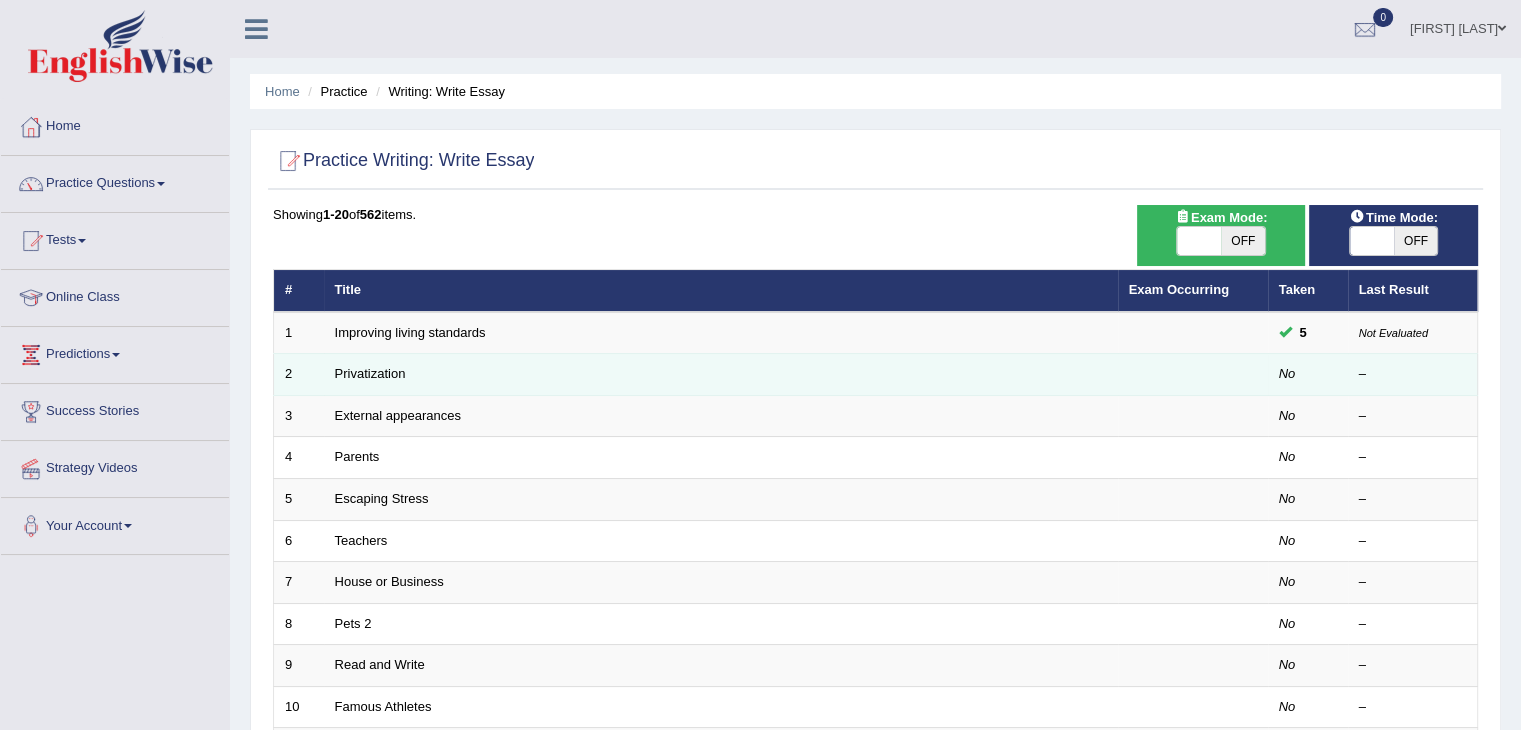 click on "Privatization" at bounding box center [721, 375] 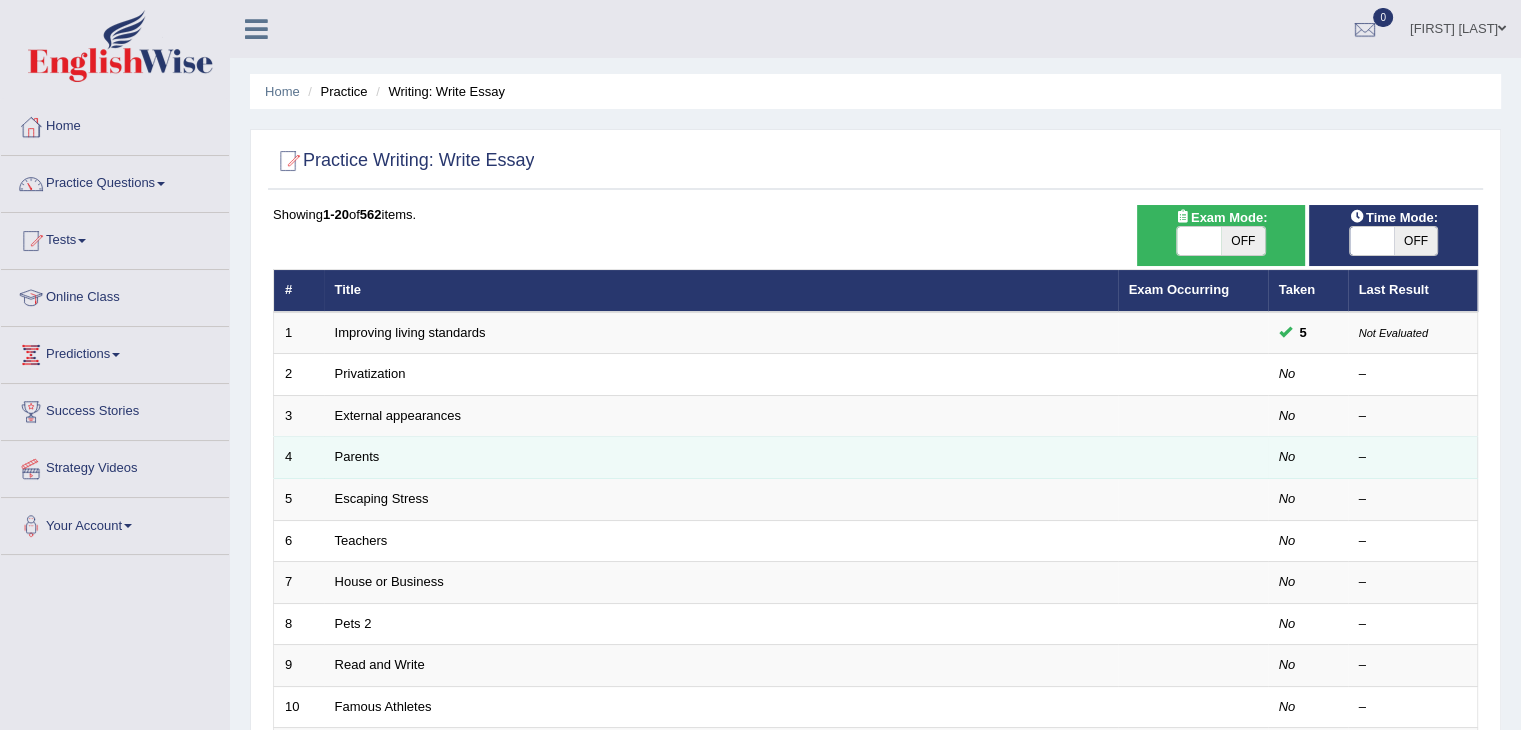 click on "Parents" at bounding box center (721, 458) 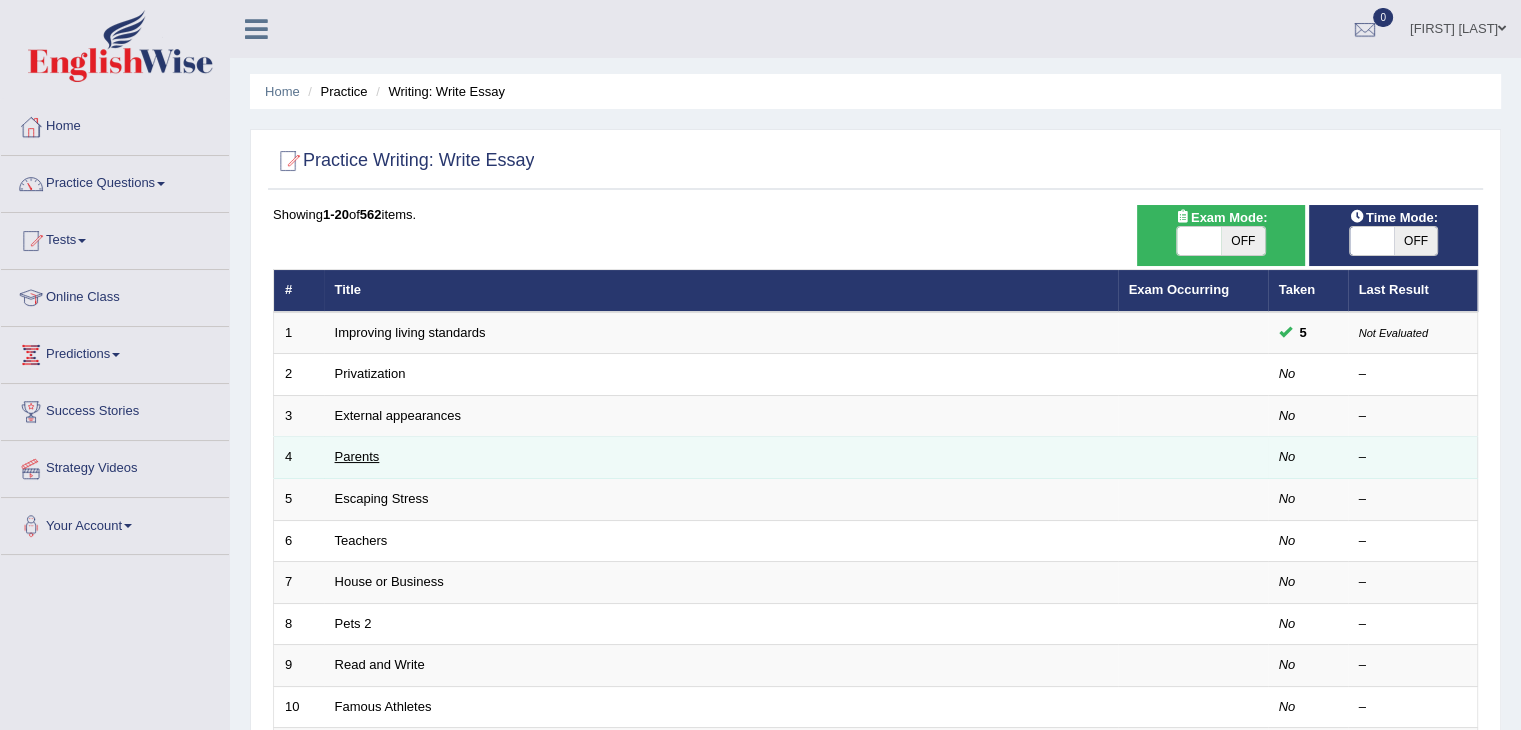 click on "Parents" at bounding box center (357, 456) 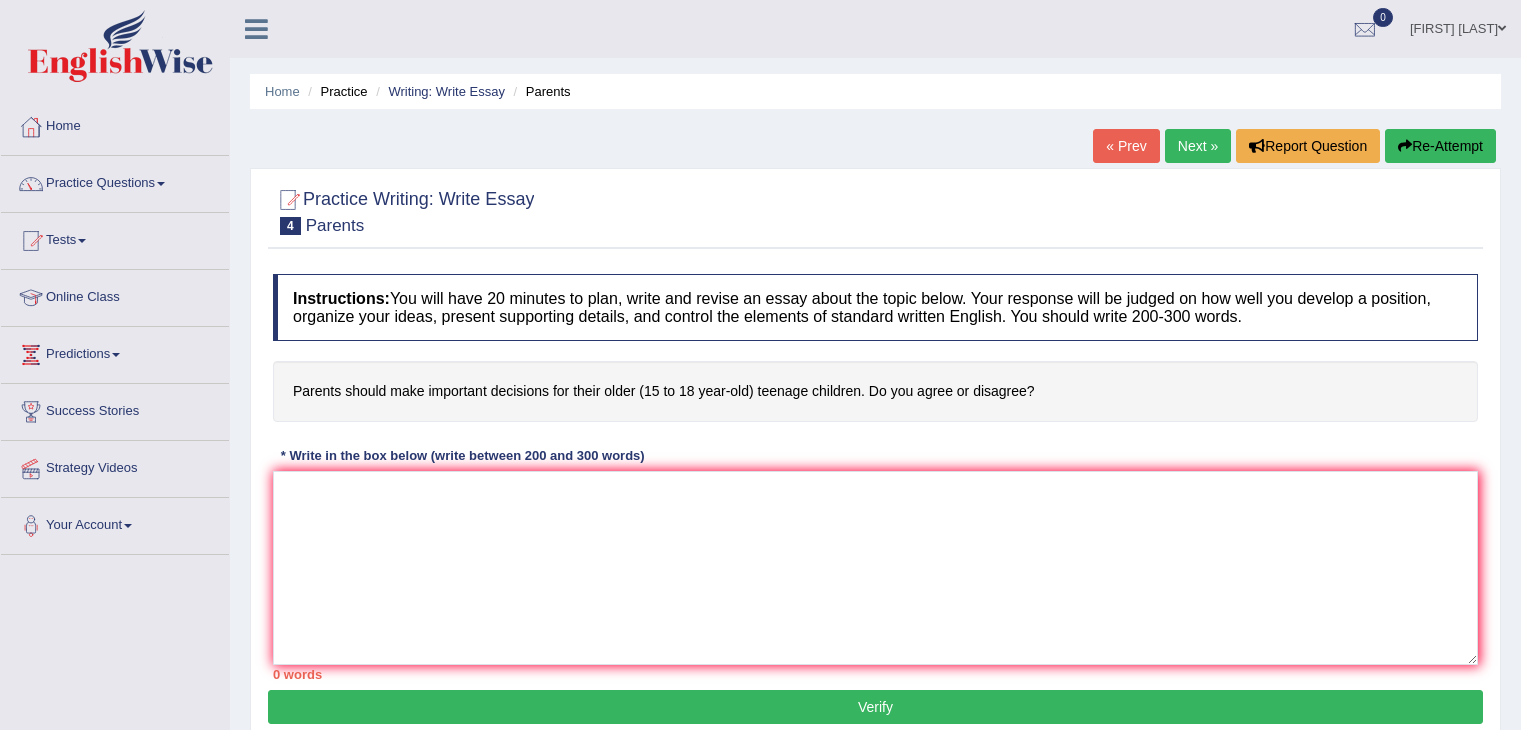 scroll, scrollTop: 0, scrollLeft: 0, axis: both 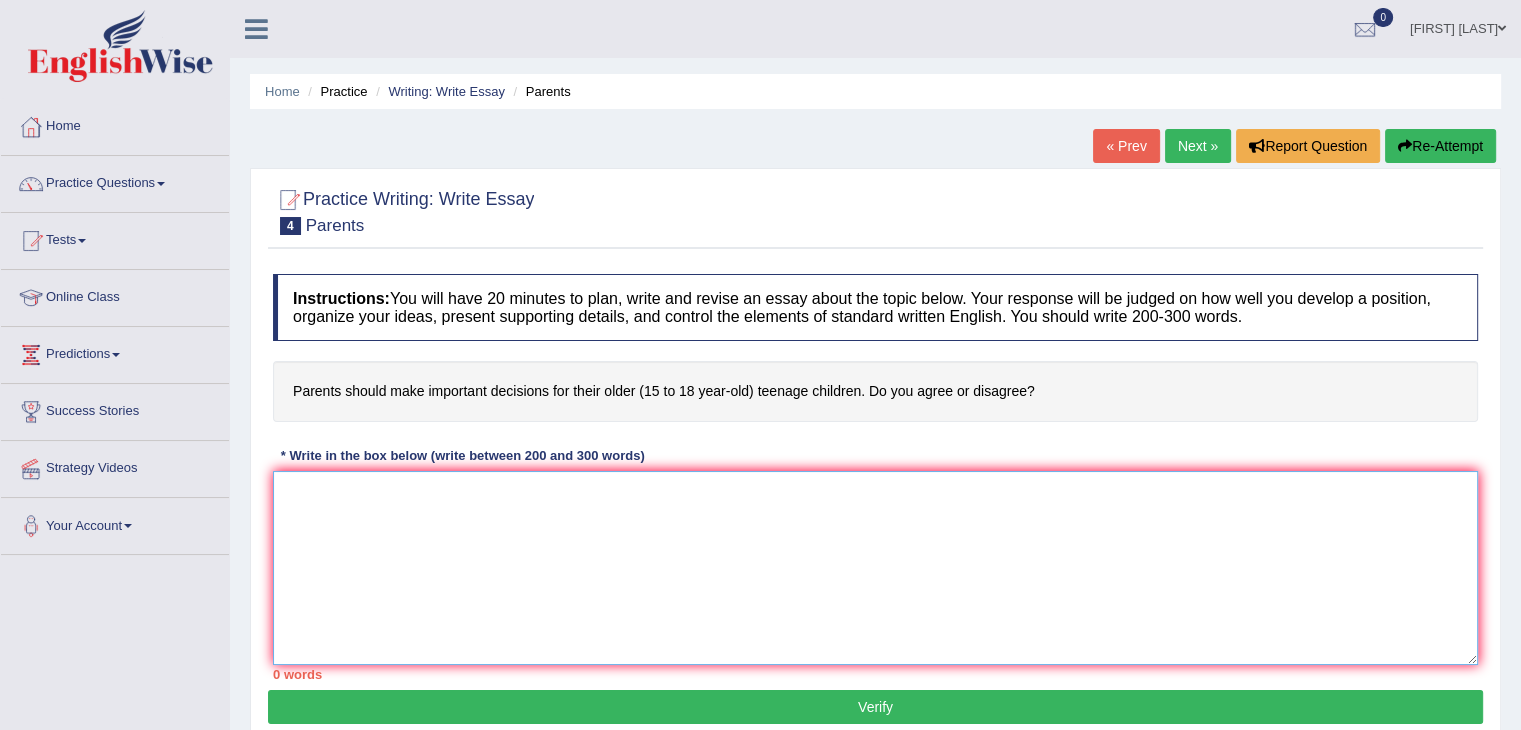 click at bounding box center (875, 568) 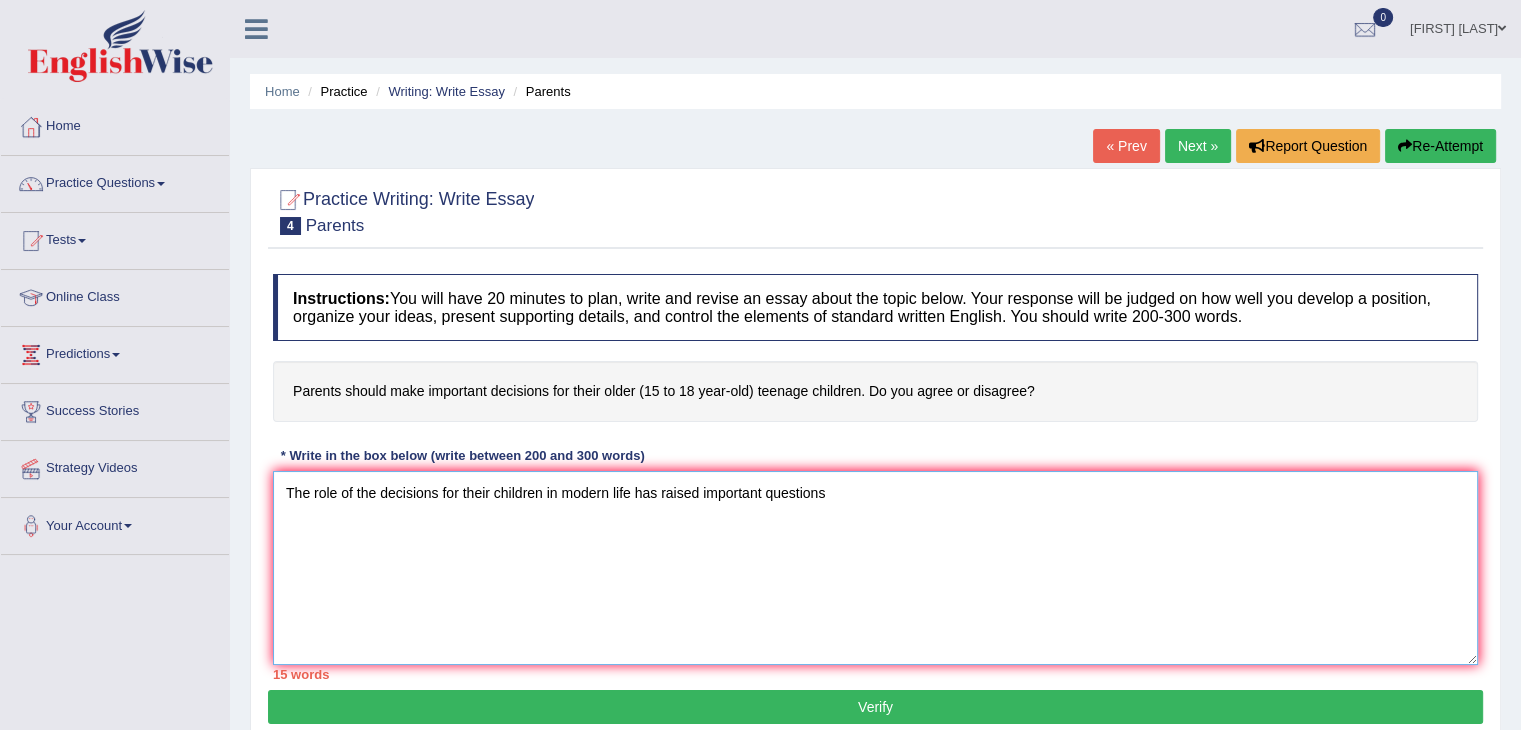 click on "The role of the decisions for their children in modern life has raised important questions" at bounding box center (875, 568) 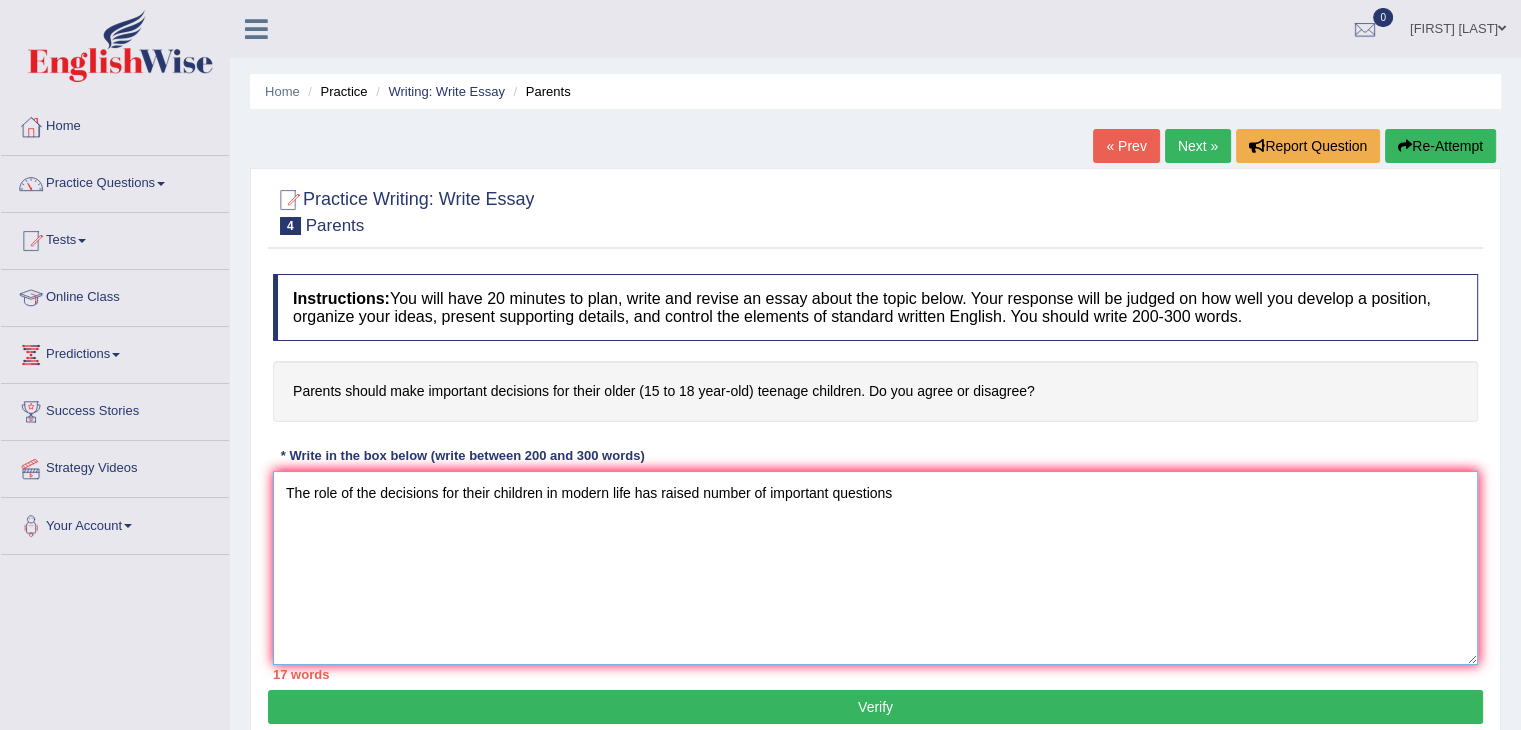 click on "The role of the decisions for their children in modern life has raised number of important questions" at bounding box center (875, 568) 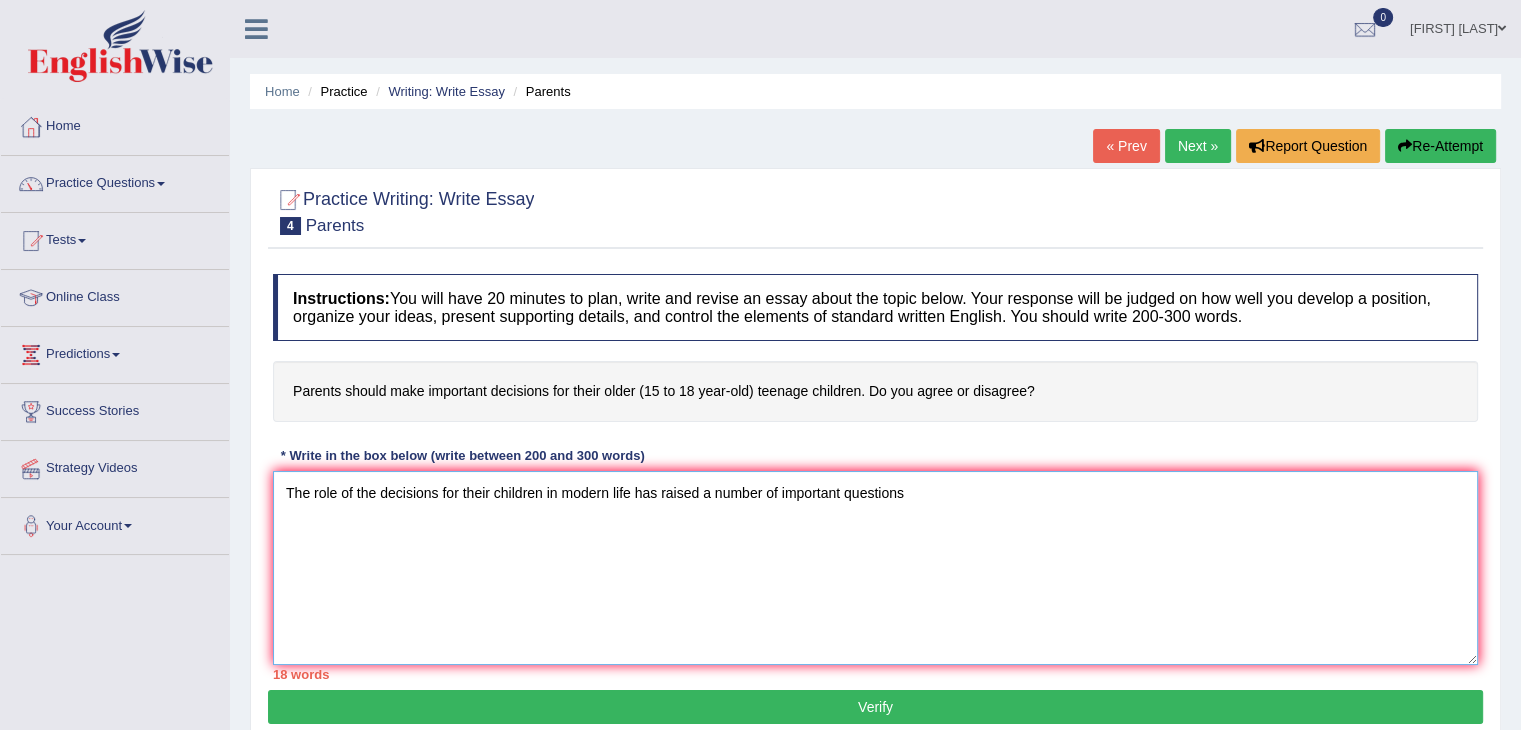click on "The role of the decisions for their children in modern life has raised a number of important questions" at bounding box center (875, 568) 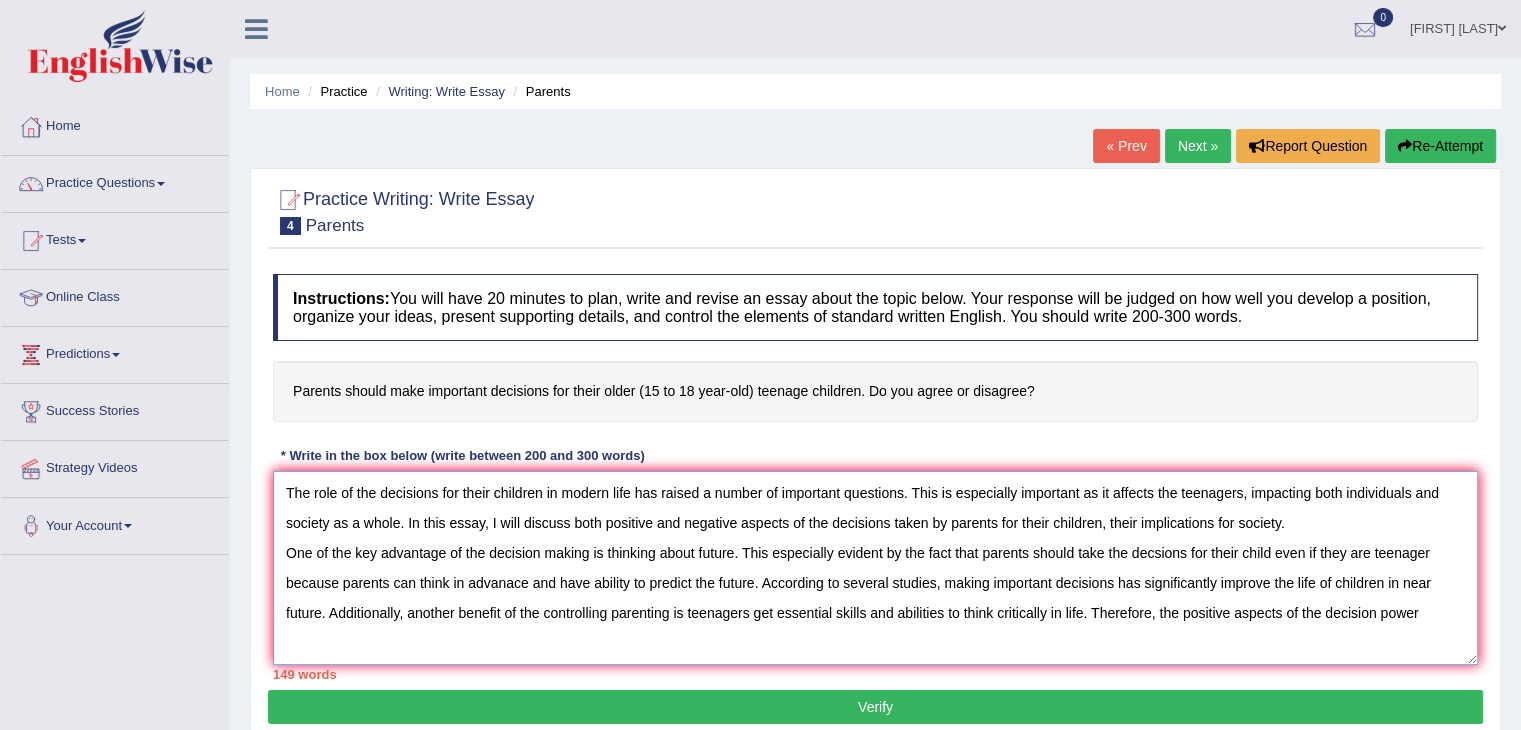 click on "The role of the decisions for their children in modern life has raised a number of important questions. This is especially important as it affects the teenagers, impacting both individuals and society as a whole. In this essay, I will discuss both positive and negative aspects of the decisions taken by parents for their children, their implications for society.
One of the key advantage of the decision making is thinking about future. This especially evident by the fact that parents should take the decsions for their child even if they are teenager because parents can think in advanace and have ability to predict the future. According to several studies, making important decisions has significantly improve the life of children in near future. Additionally, another benefit of the controlling parenting is teenagers get essential skills and abilities to think critically in life. Therefore, the positive aspects of the decision power" at bounding box center [875, 568] 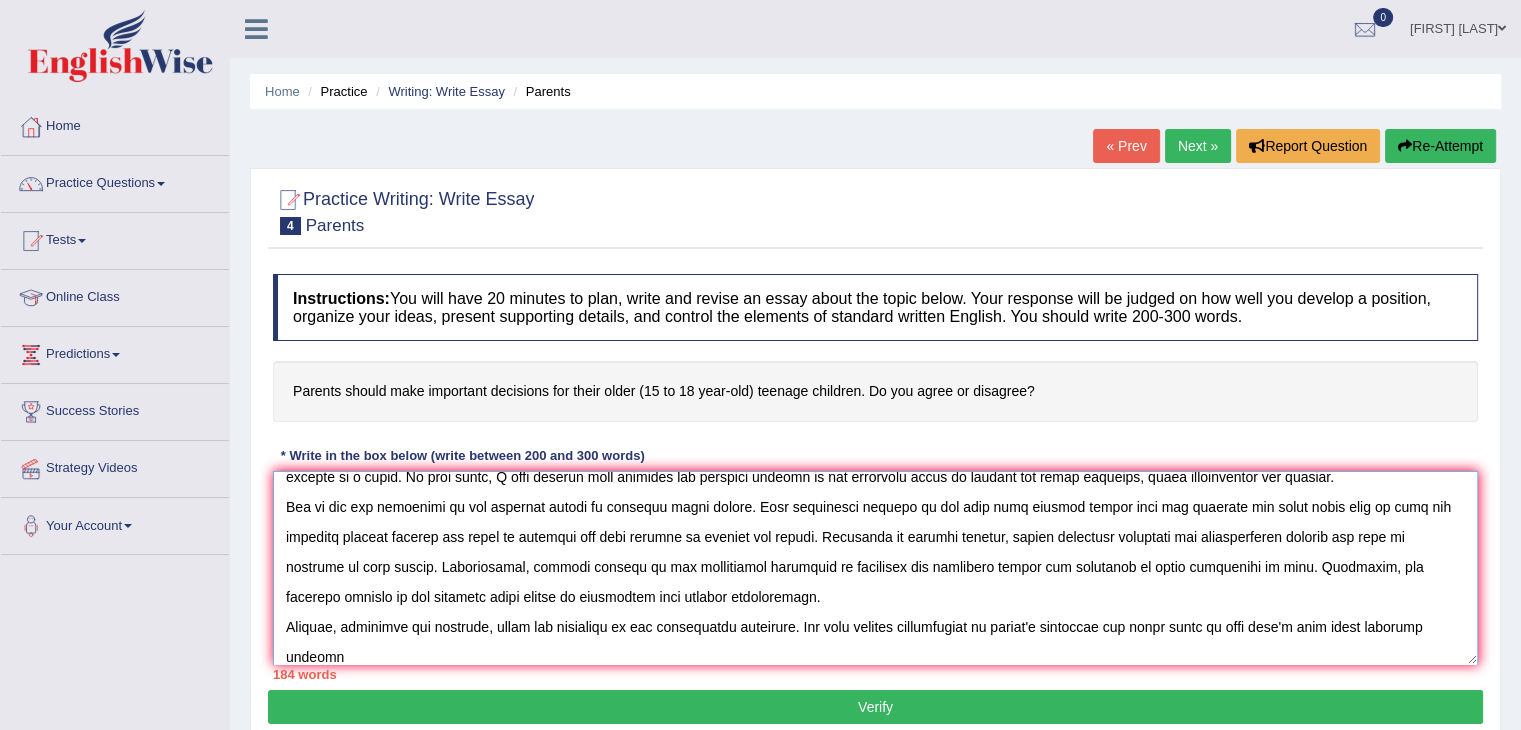 scroll, scrollTop: 30, scrollLeft: 0, axis: vertical 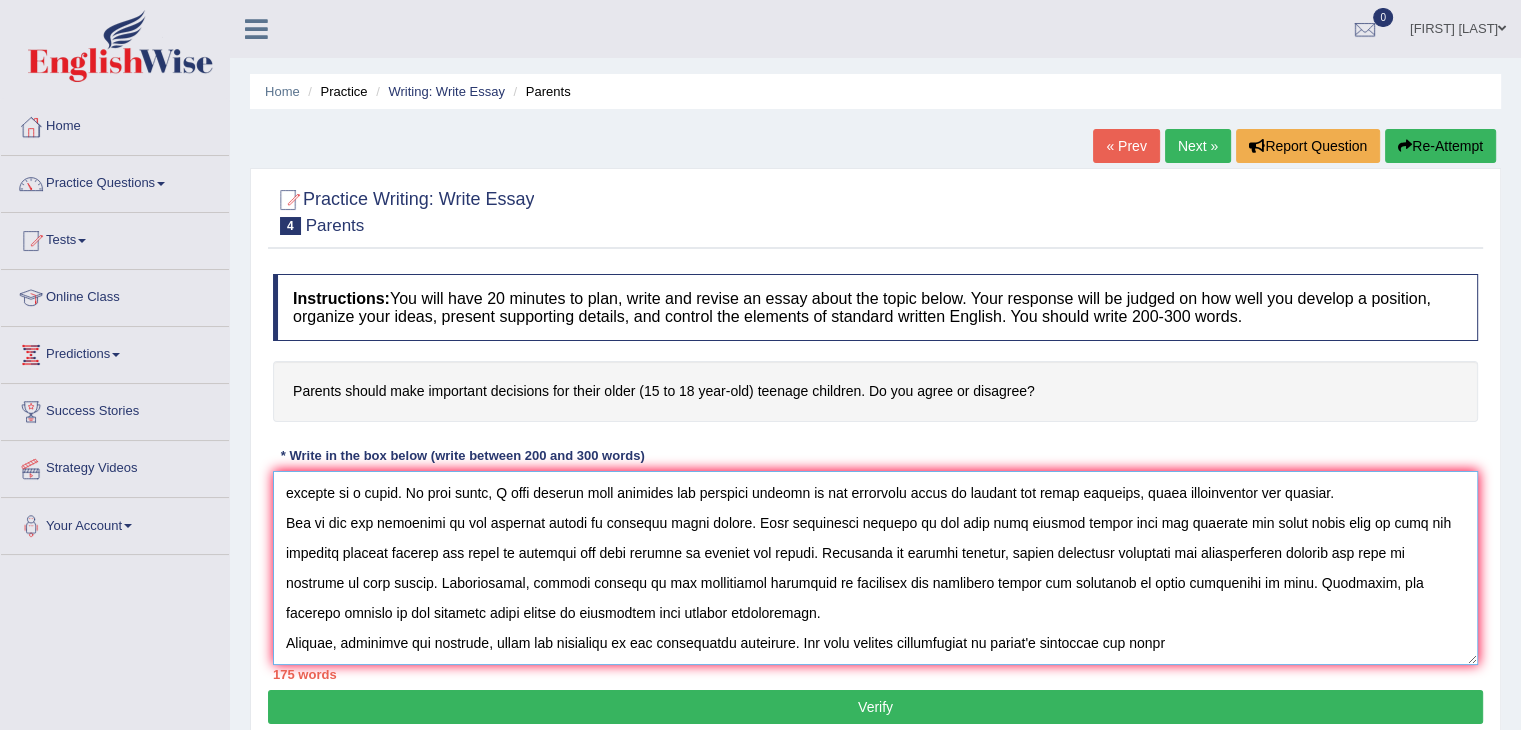 click at bounding box center [875, 568] 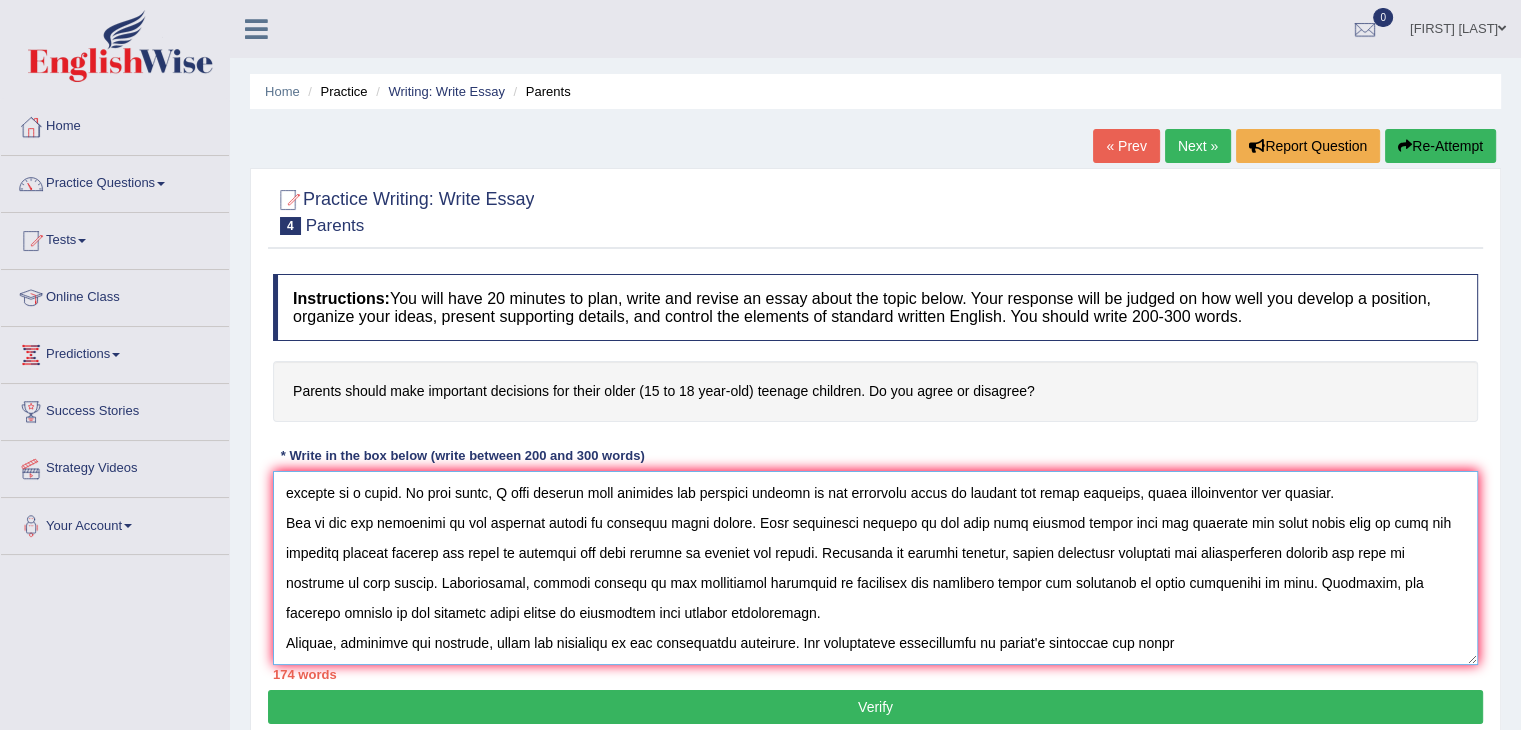 click at bounding box center (875, 568) 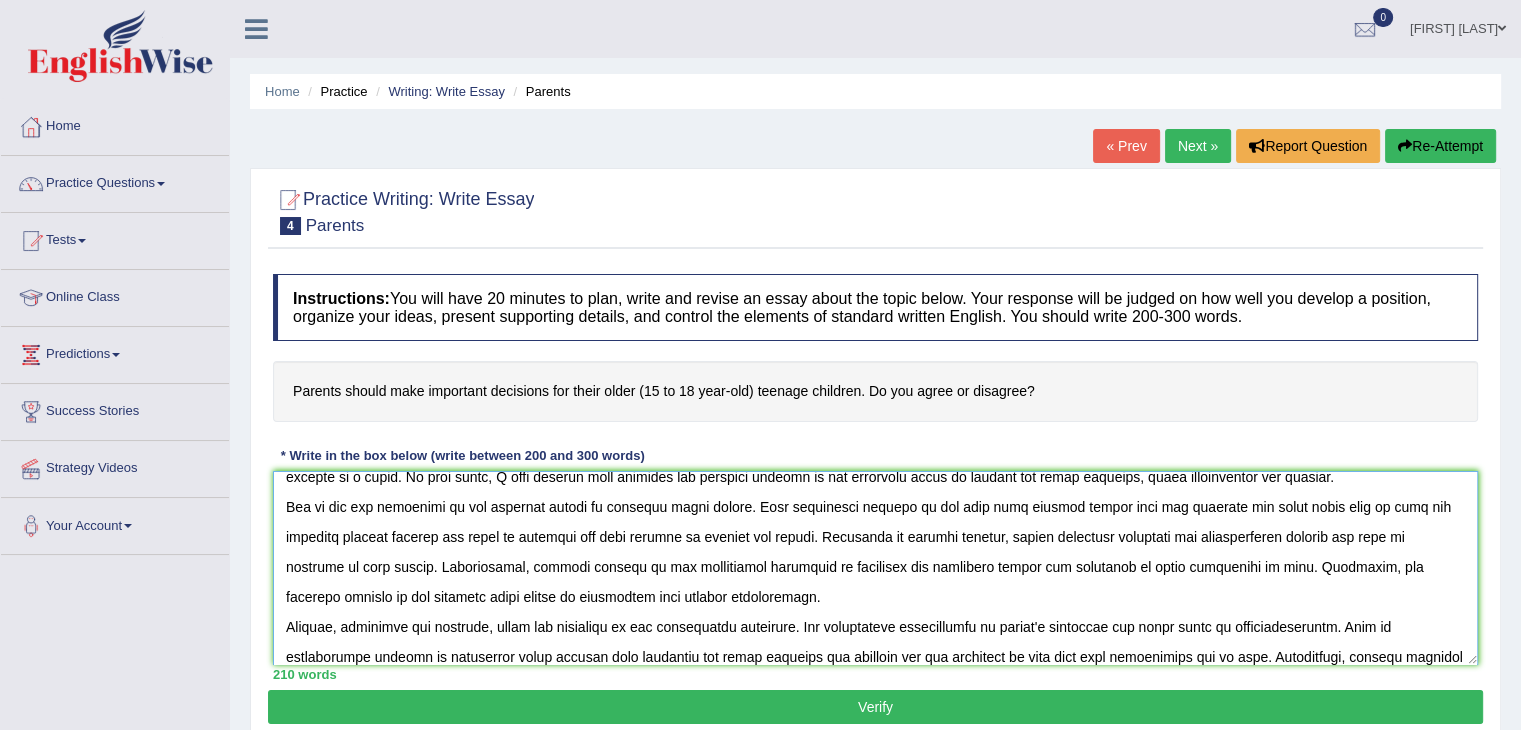 scroll, scrollTop: 76, scrollLeft: 0, axis: vertical 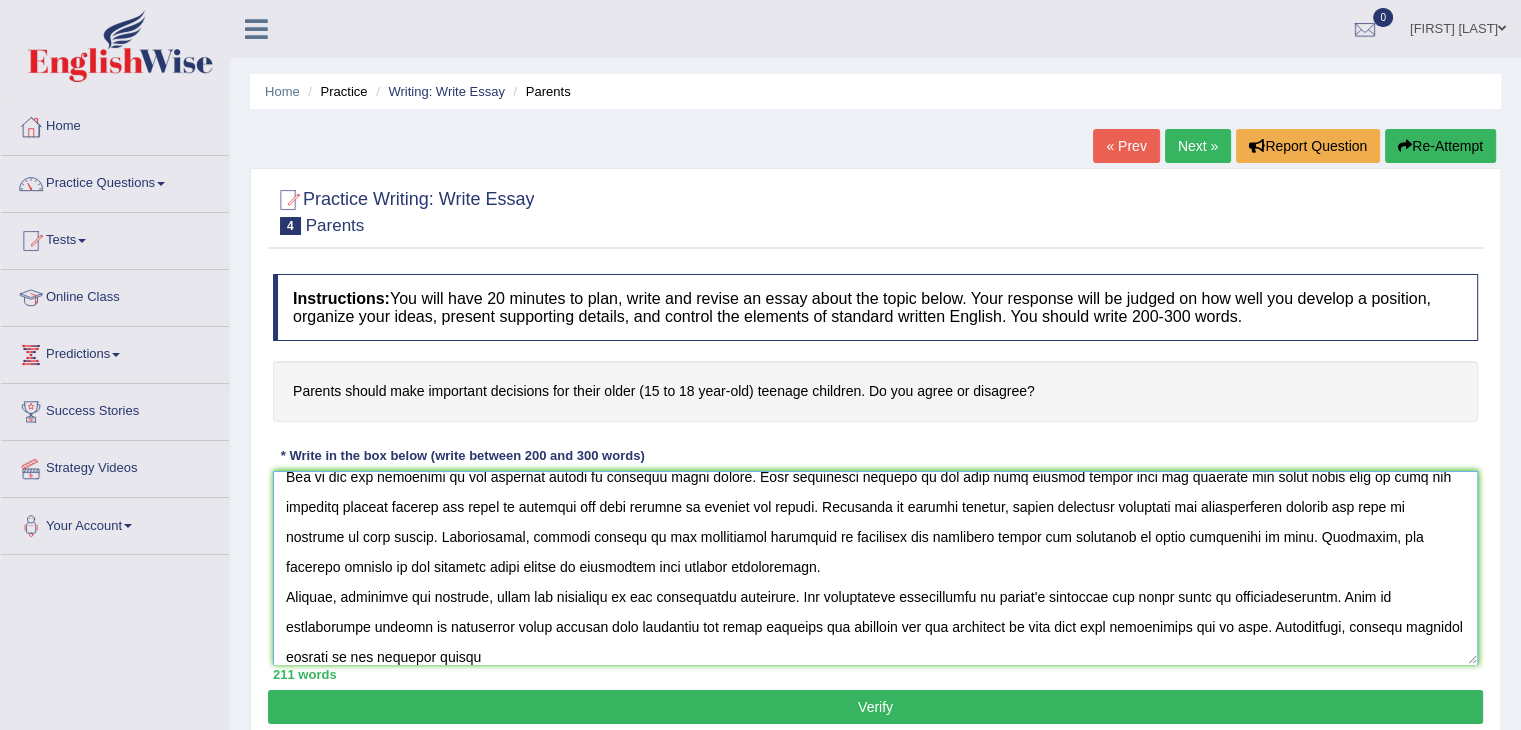 click at bounding box center (875, 568) 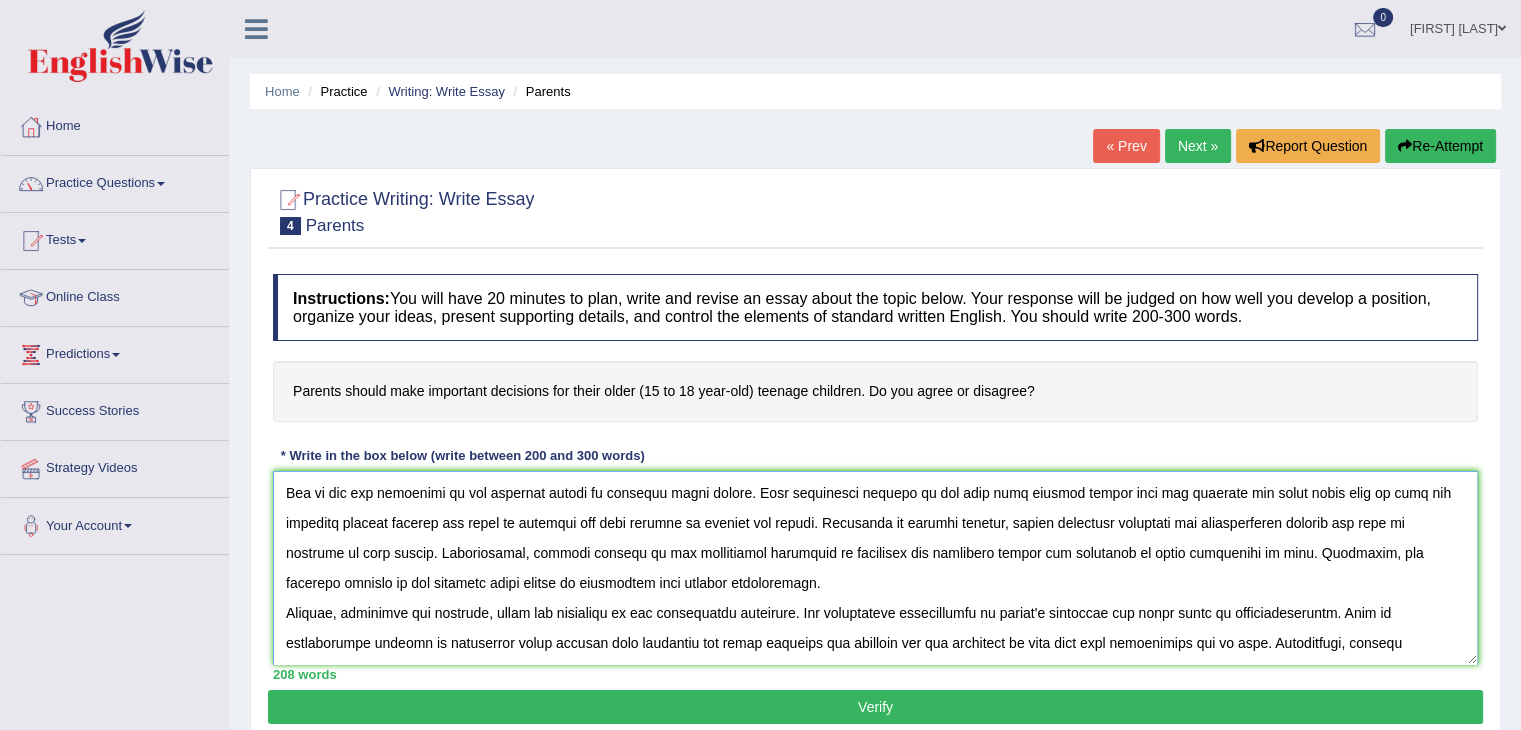scroll, scrollTop: 76, scrollLeft: 0, axis: vertical 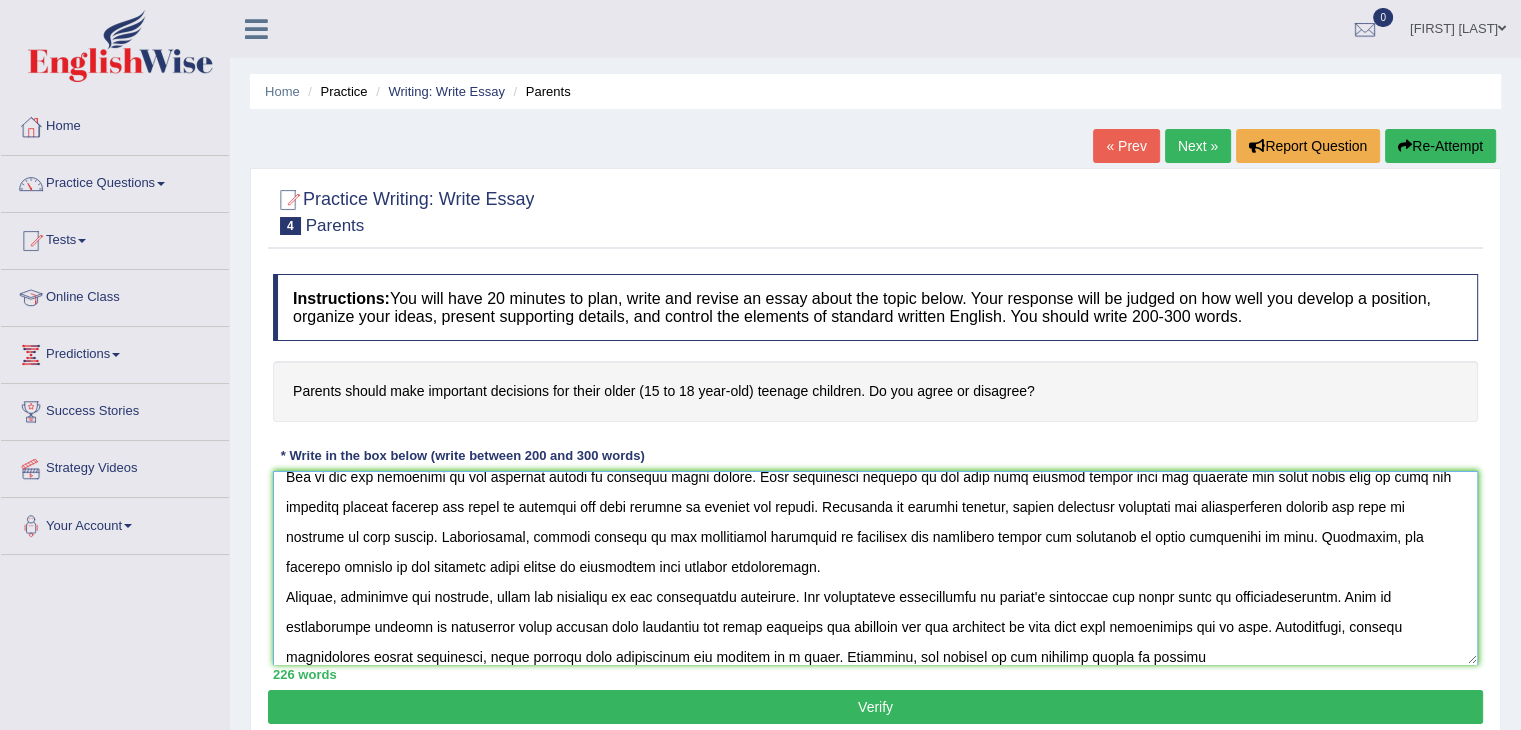 click at bounding box center (875, 568) 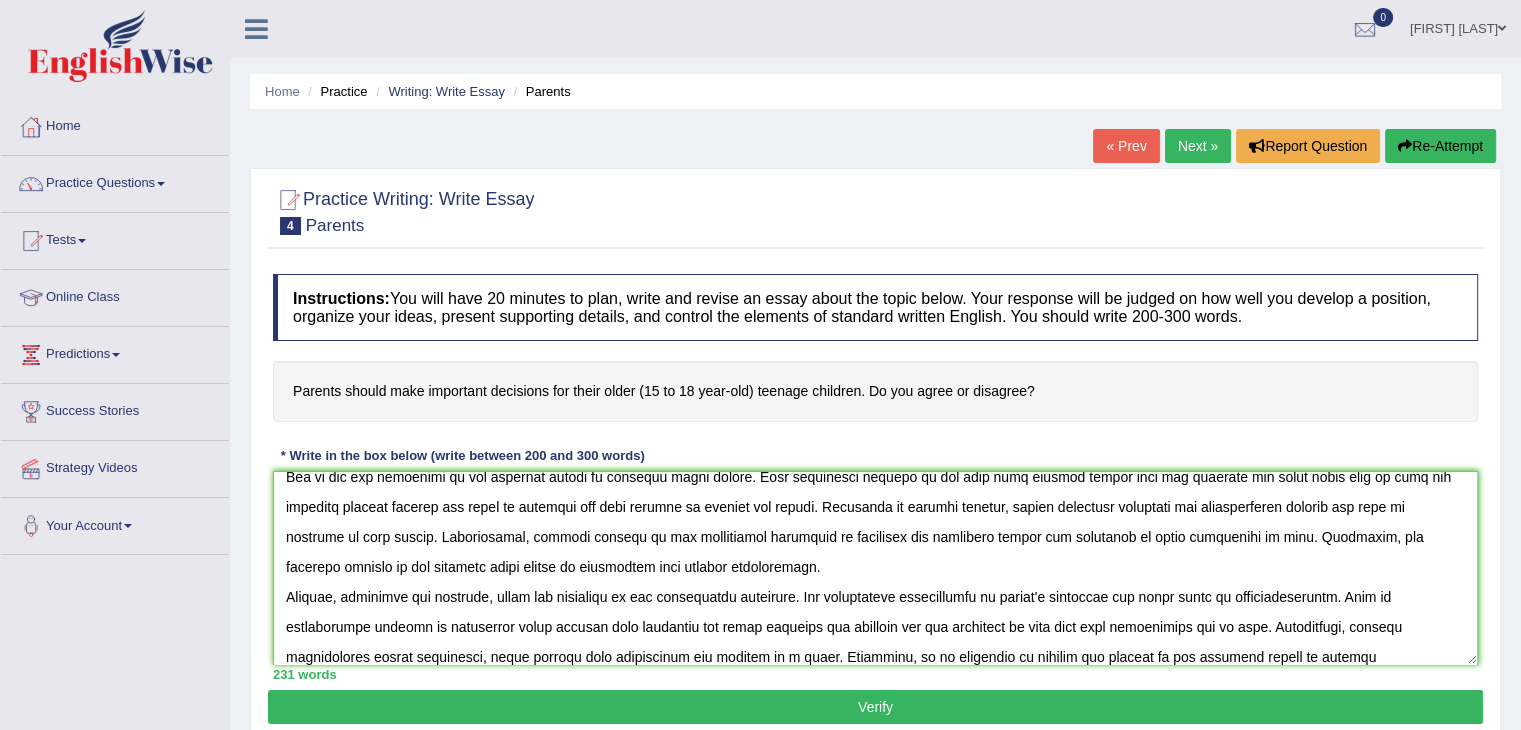click at bounding box center (875, 568) 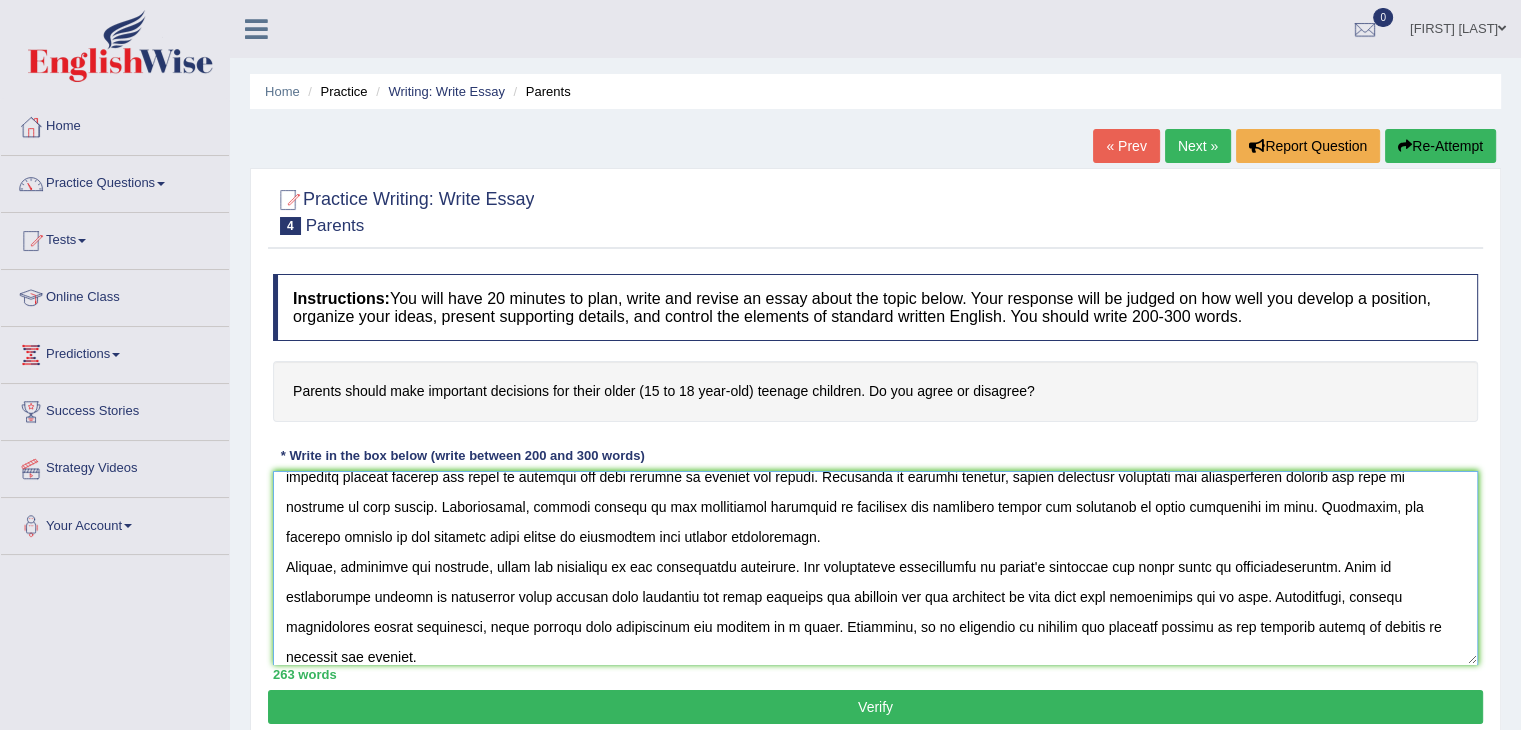 scroll, scrollTop: 136, scrollLeft: 0, axis: vertical 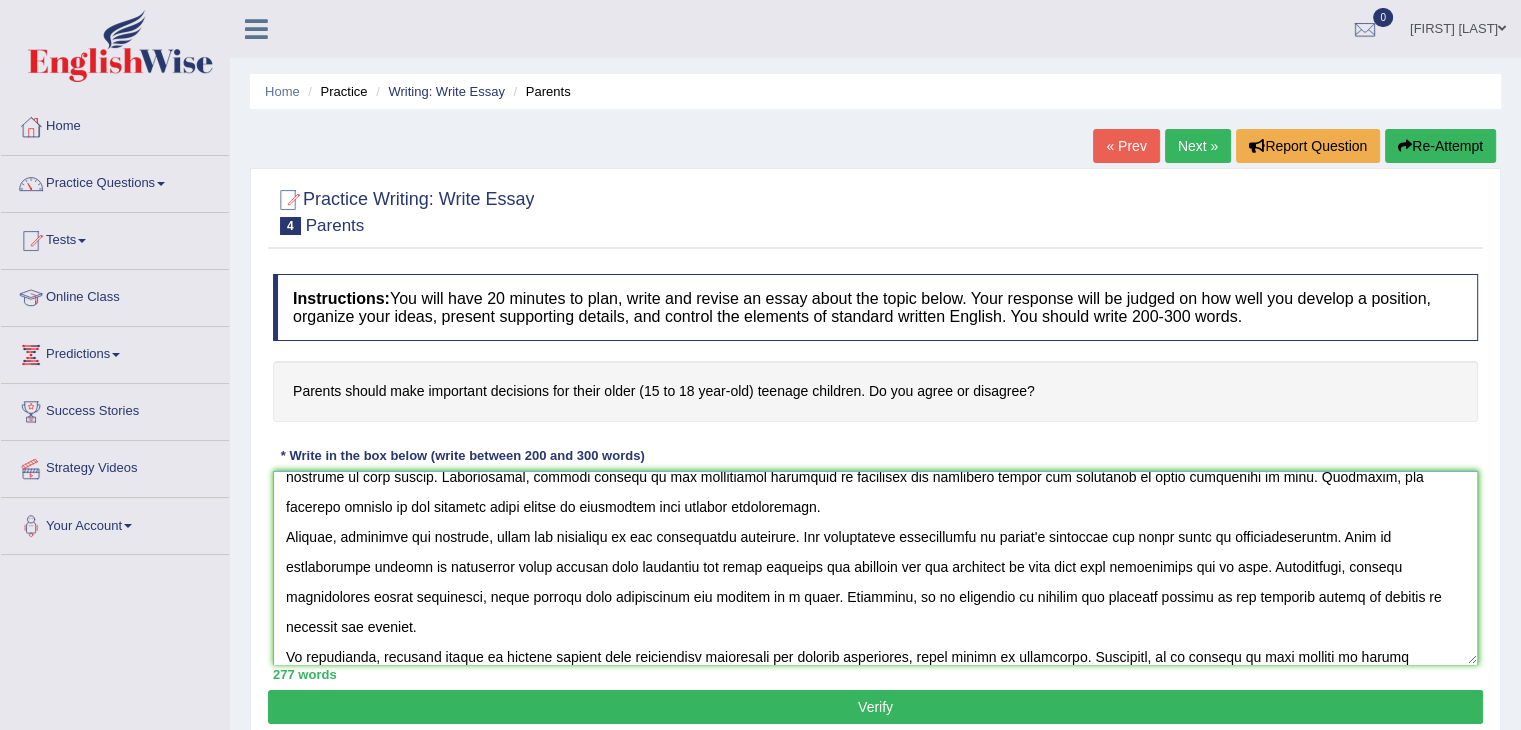 type on "The role of the decisions for their children in modern life has raised a number of important questions. This is especially important as it affects the teenagers, impacting both individuals and society as a whole. In this essay, I will discuss both positive and negative aspects of the decisions taken by parents for their children, their implications for society.
One of the key advantage of the decision making is thinking about future. This especially evident by the fact that parents should take the decsions for their child even if they are teenager because parents can think in advanace and have ability to predict the future. According to several studies, making important decisions has significantly improve the life of children in near future. Additionally, another benefit of the controlling parenting is teenagers get essential skills and abilities to think critically in life. Therefore, the positive aspects of the decision power should be considered with greater significance.
However, alongside the benefits..." 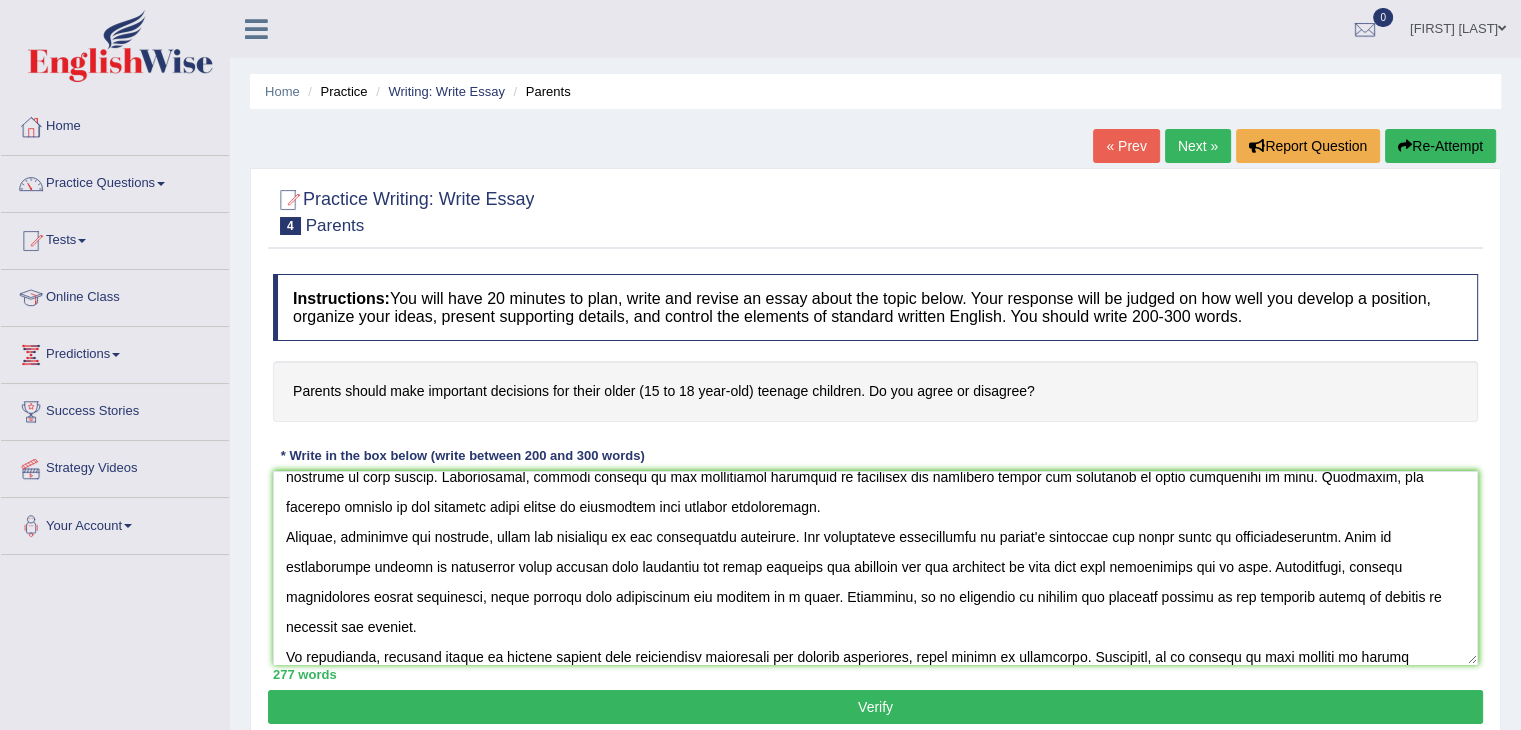 click on "Verify" at bounding box center [875, 707] 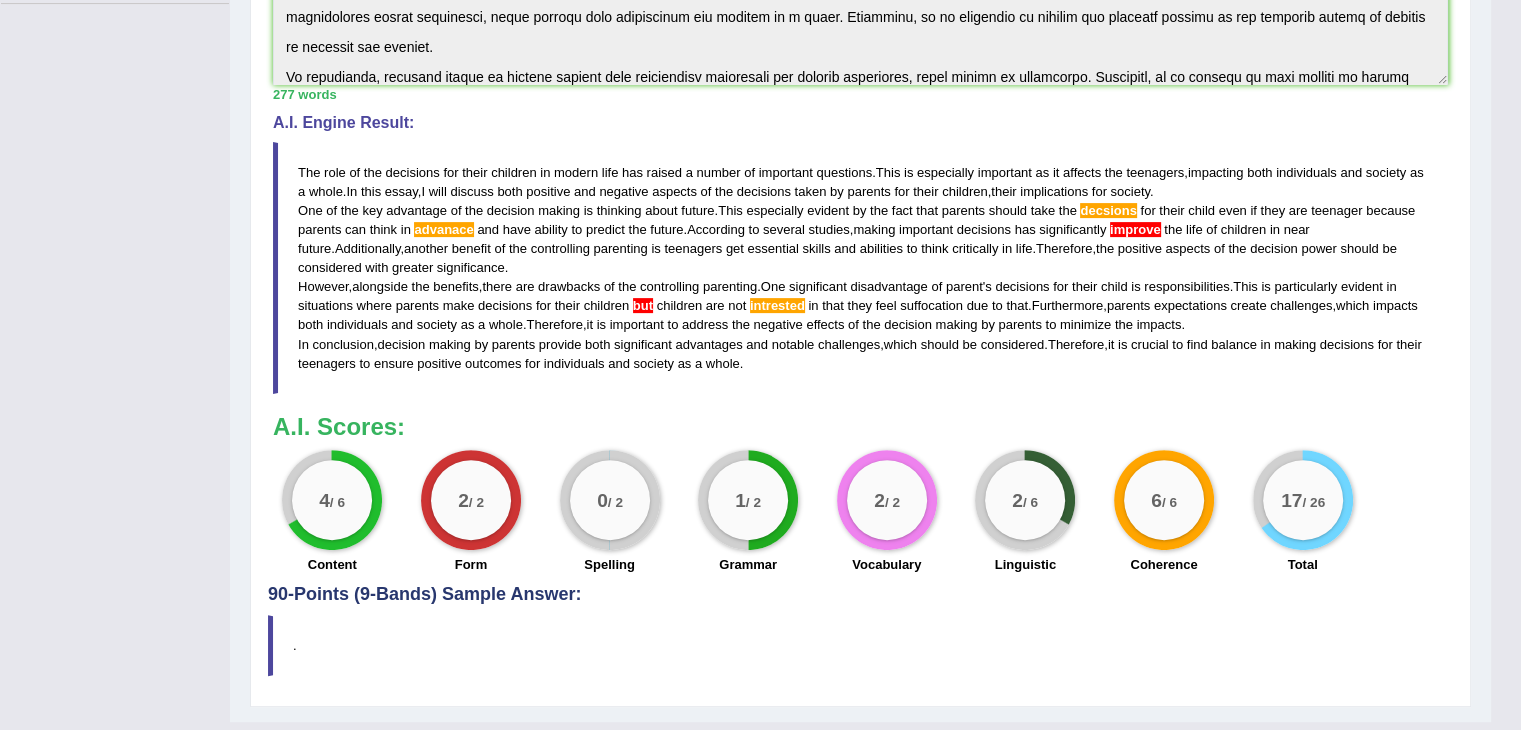scroll, scrollTop: 535, scrollLeft: 0, axis: vertical 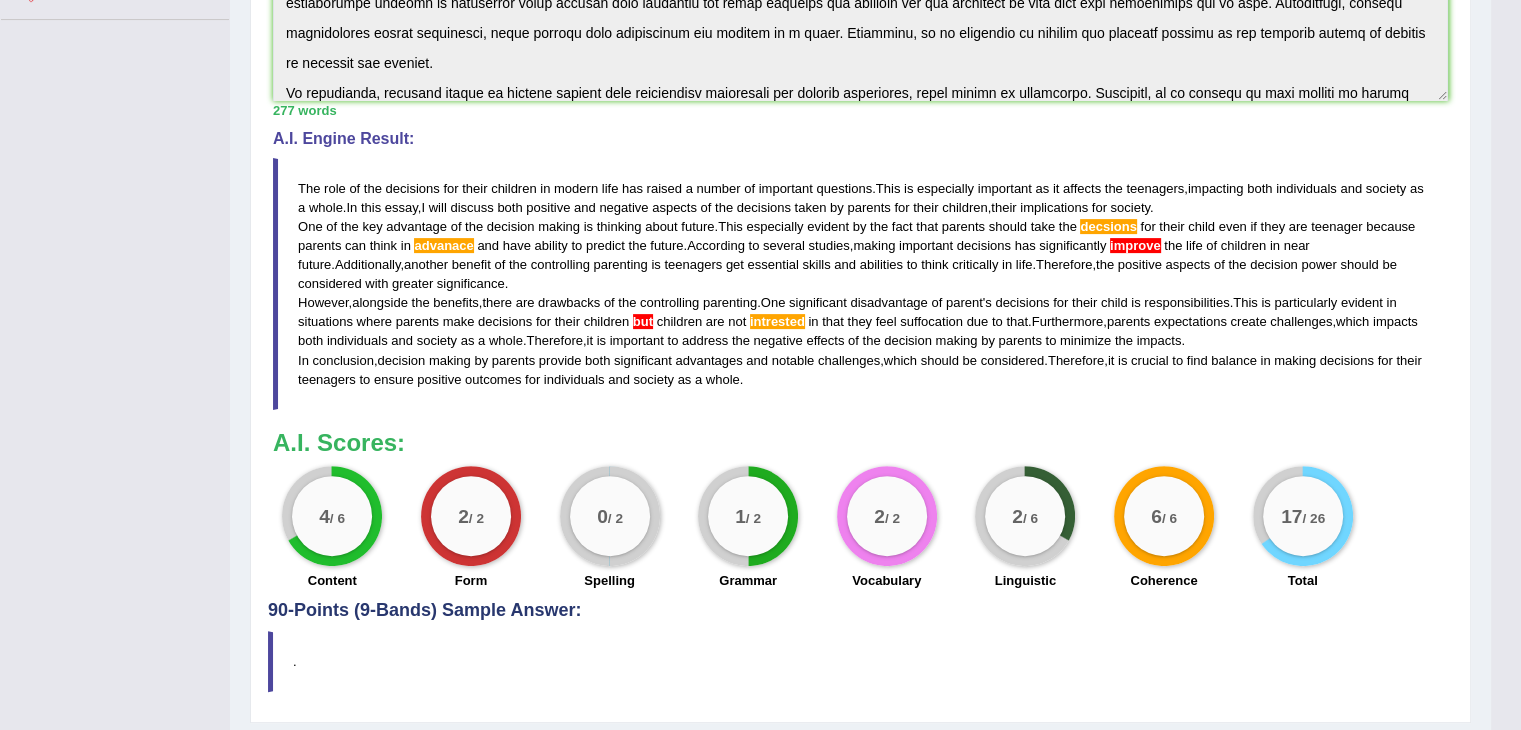 click on "but" at bounding box center (643, 321) 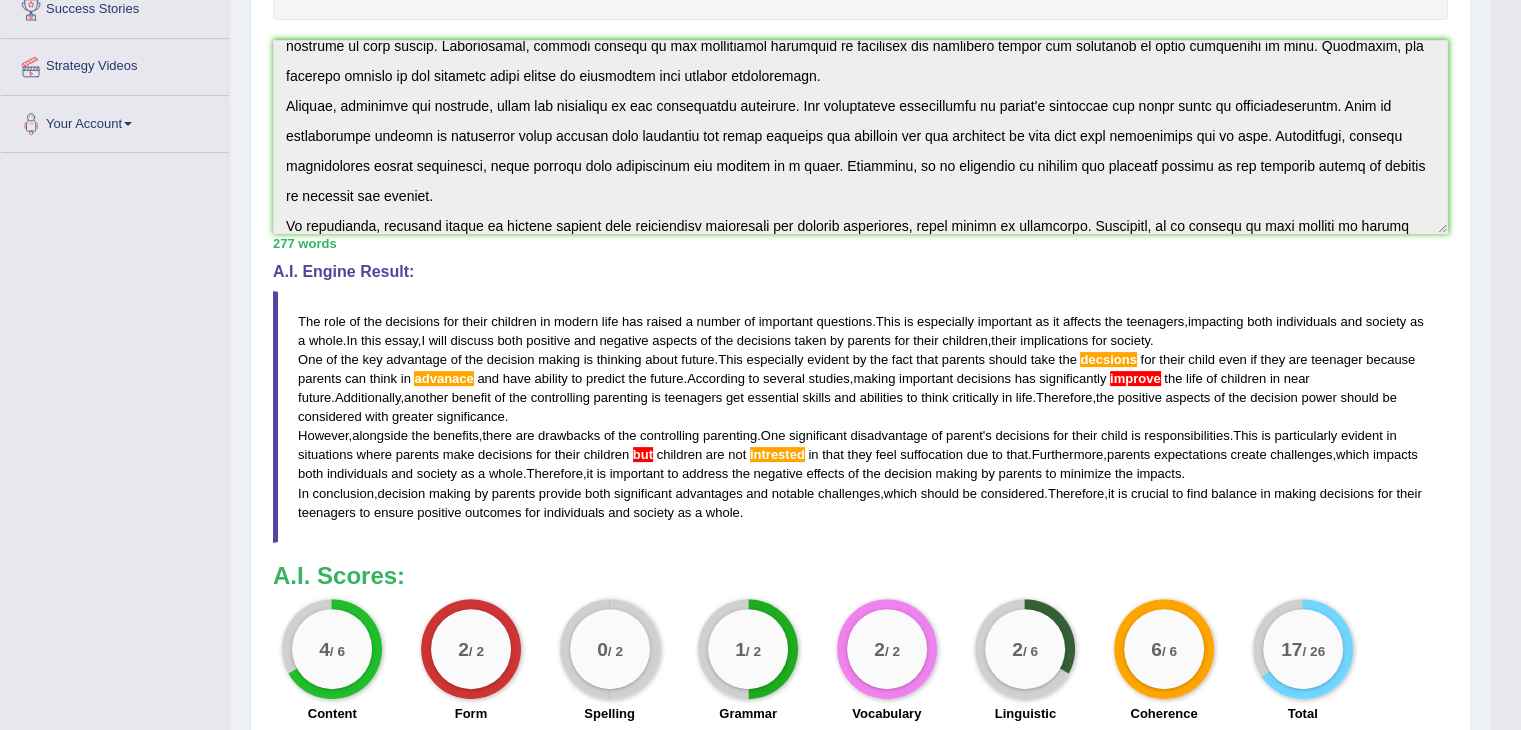 scroll, scrollTop: 398, scrollLeft: 0, axis: vertical 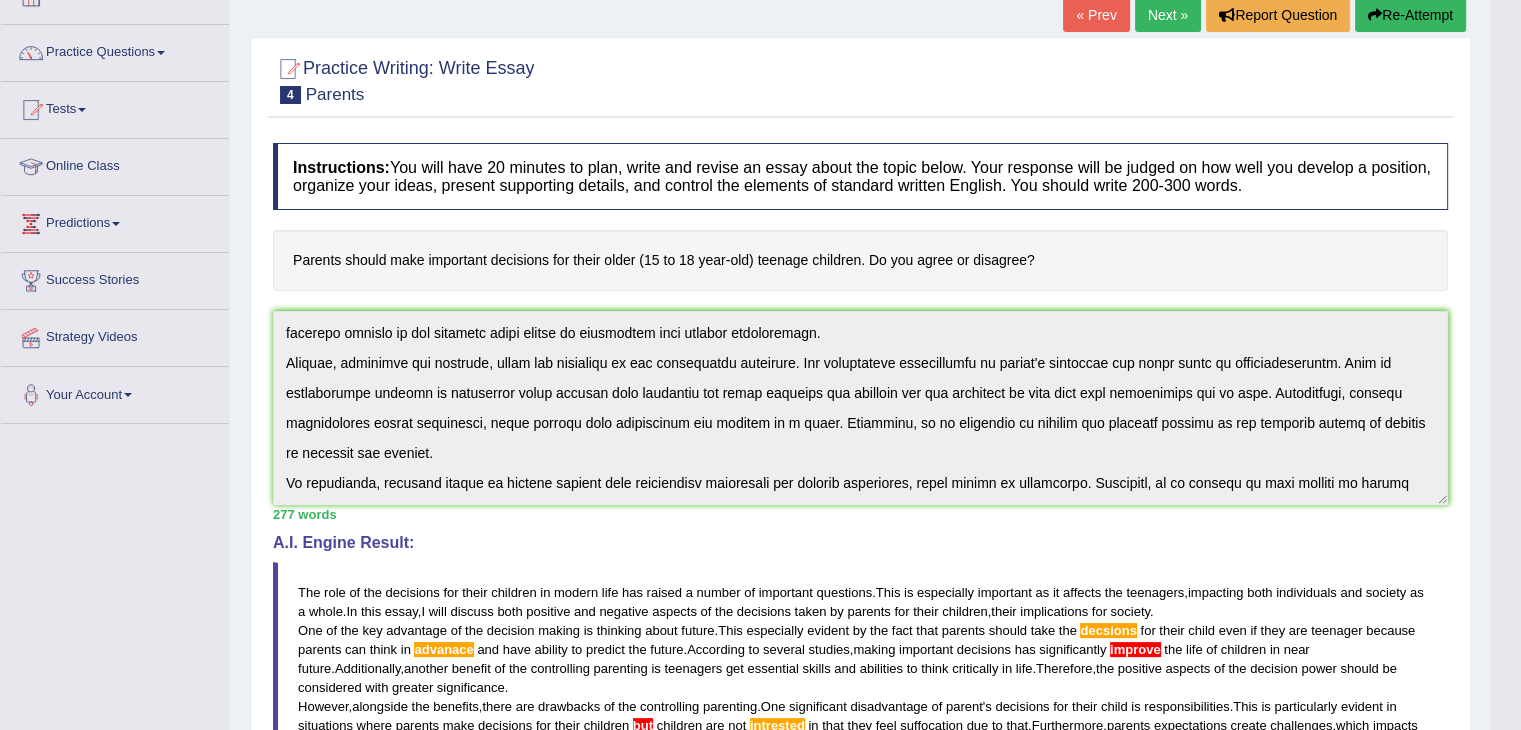 click on "Re-Attempt" at bounding box center (1410, 15) 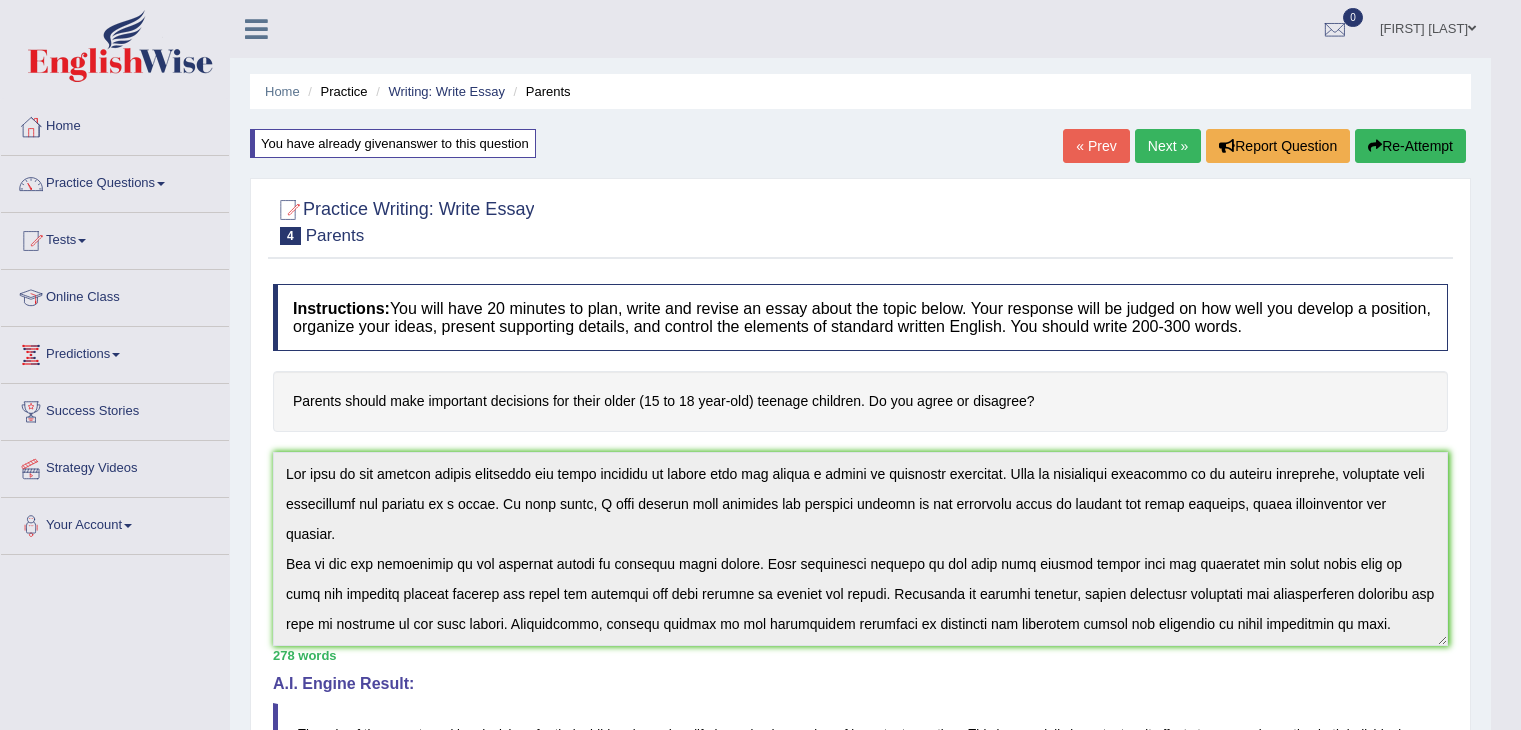 scroll, scrollTop: 601, scrollLeft: 0, axis: vertical 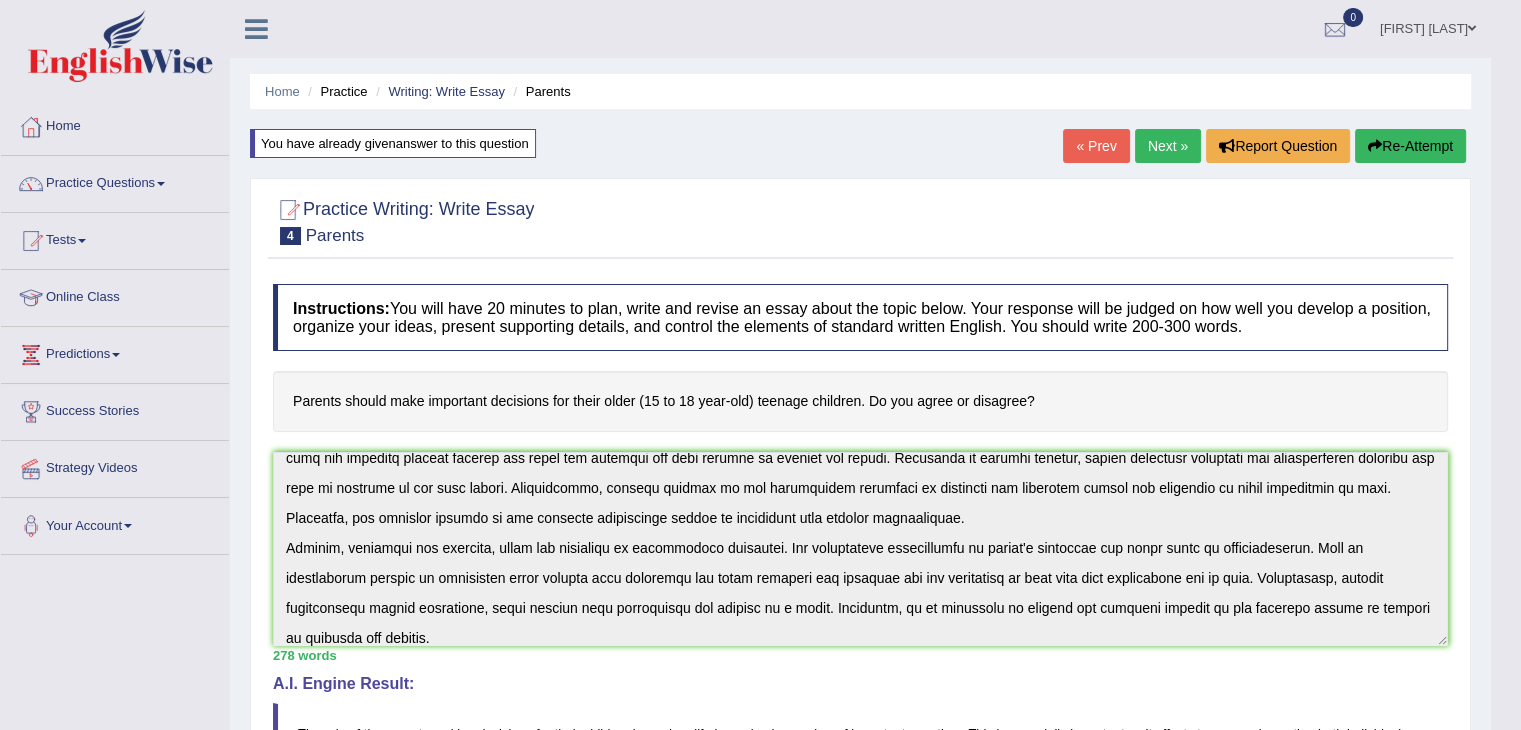 click on "You have already given   answer to this question" at bounding box center [393, 143] 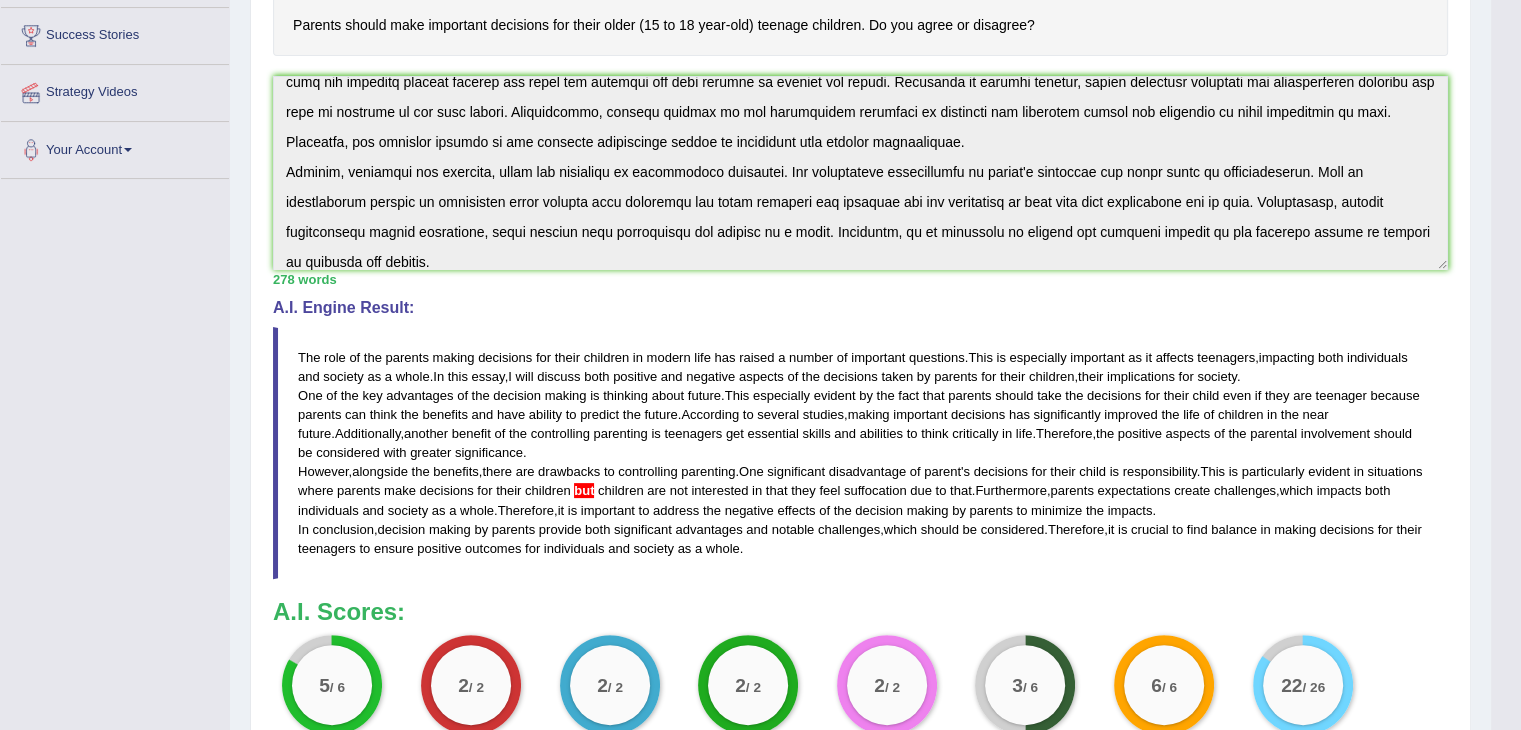 scroll, scrollTop: 392, scrollLeft: 0, axis: vertical 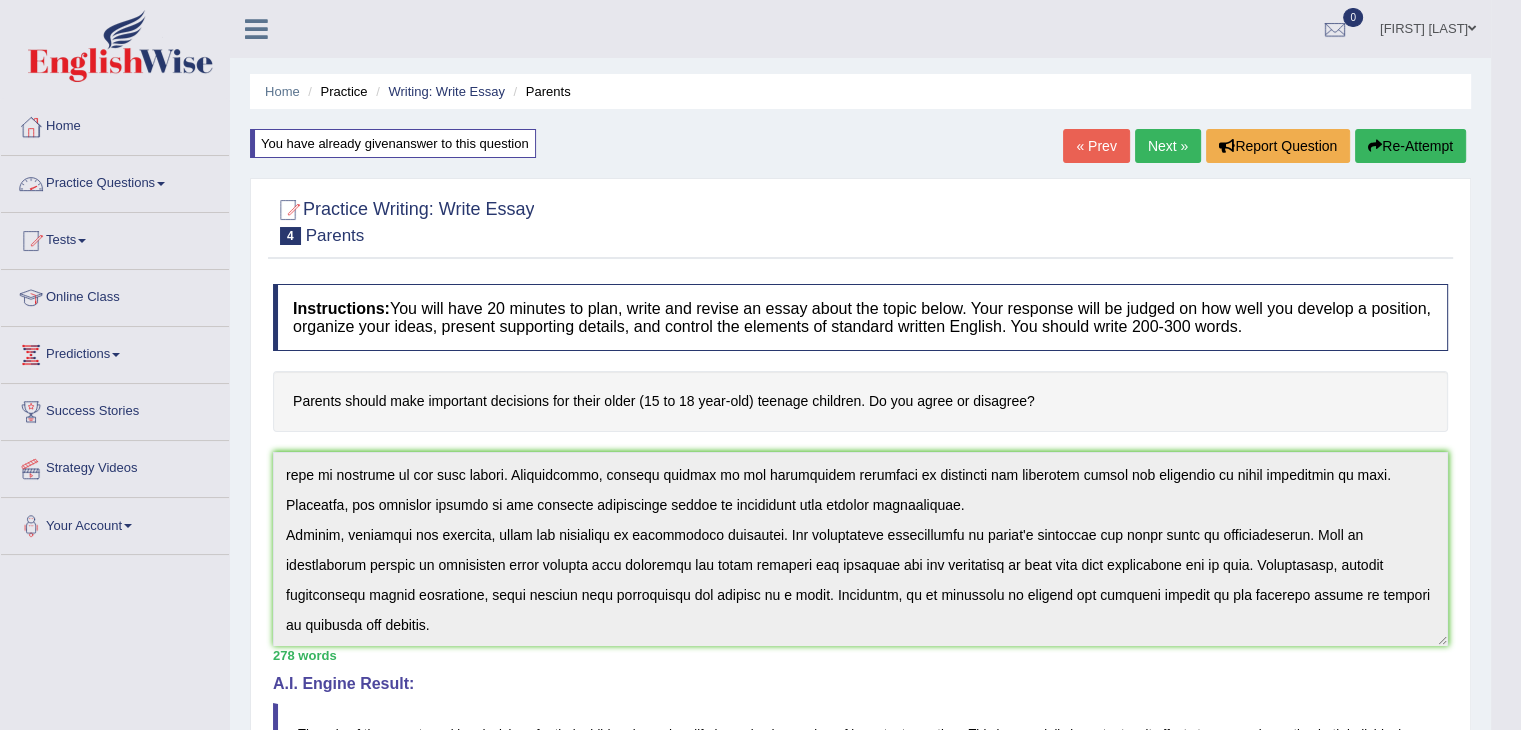 click on "Practice Questions" at bounding box center [115, 181] 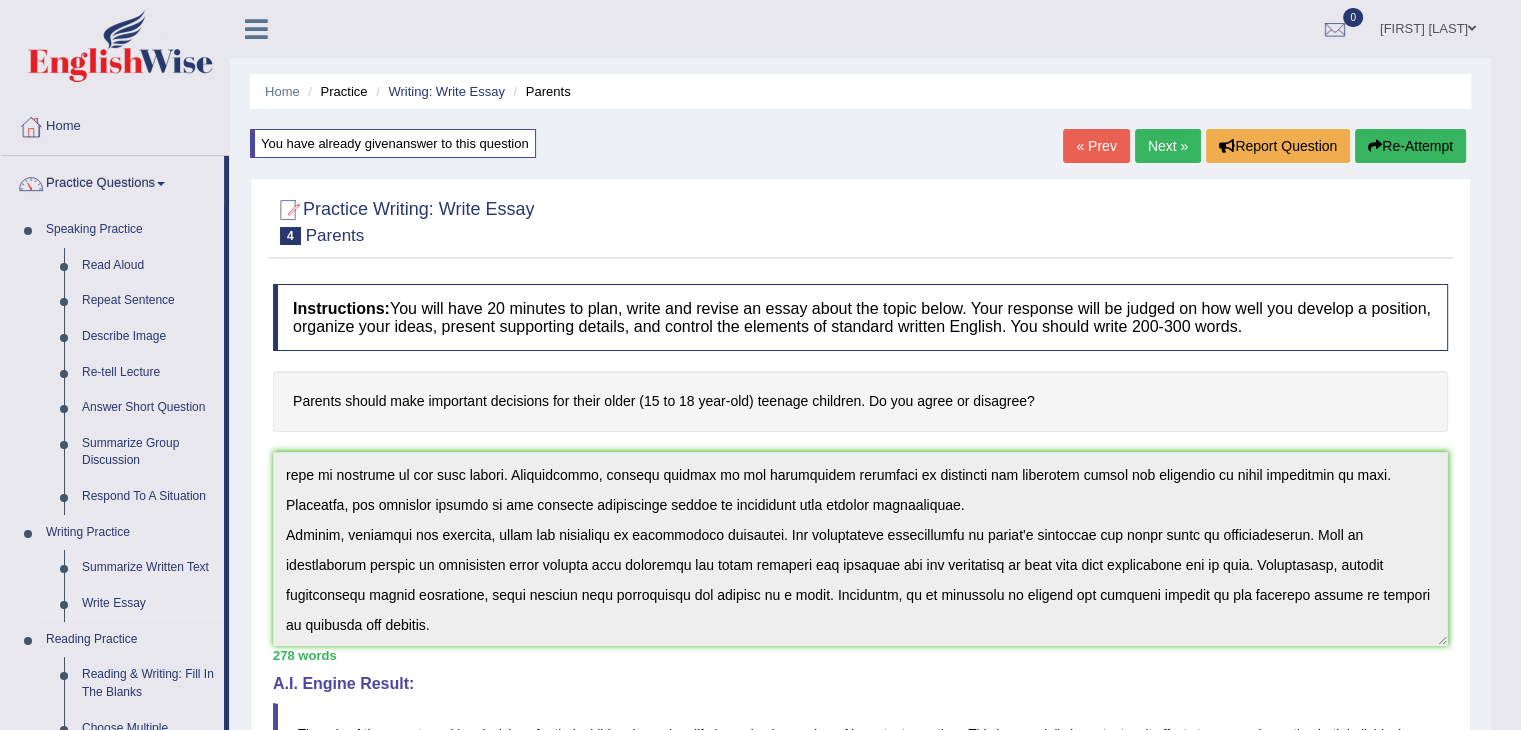 click on "Write Essay" at bounding box center [148, 604] 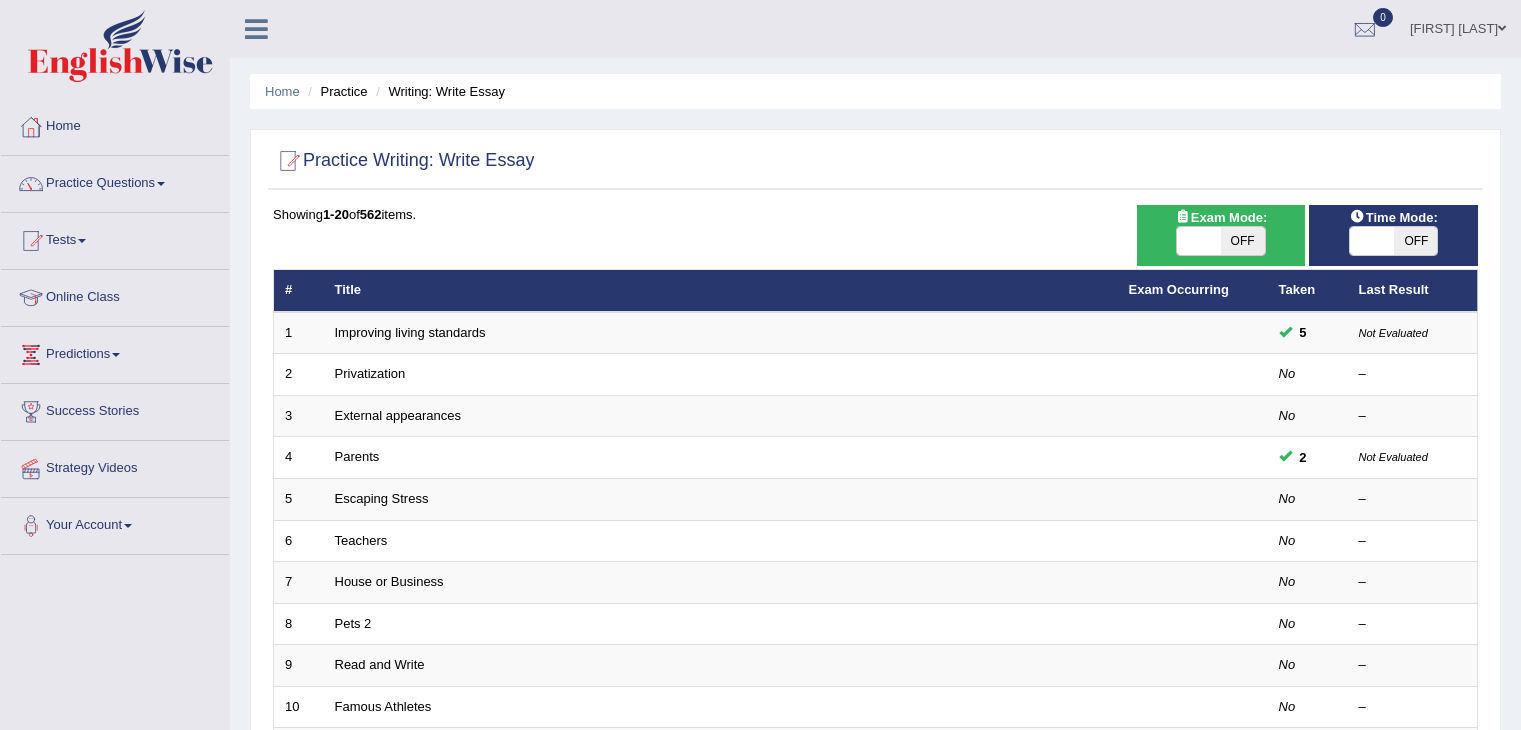 scroll, scrollTop: 0, scrollLeft: 0, axis: both 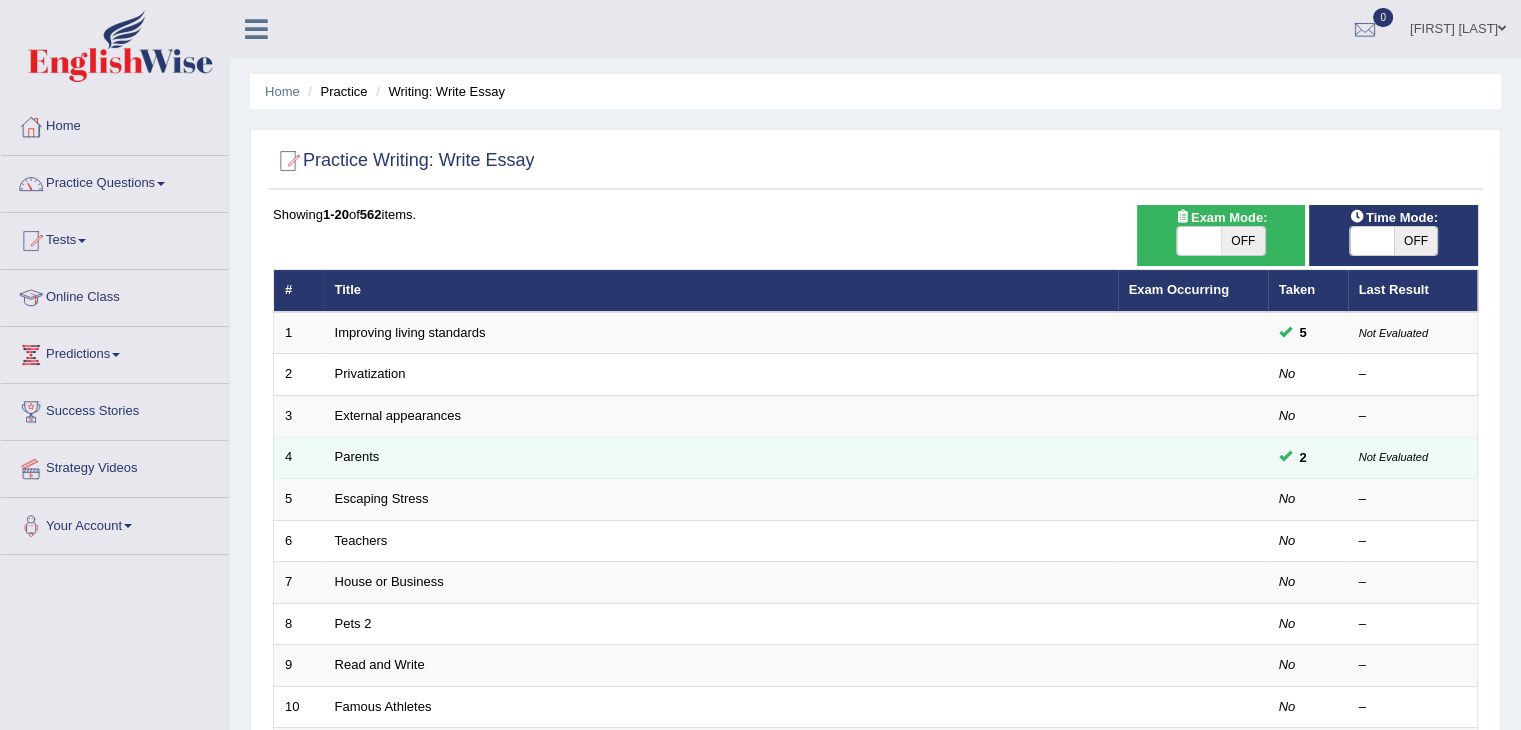 click on "2" at bounding box center [1303, 457] 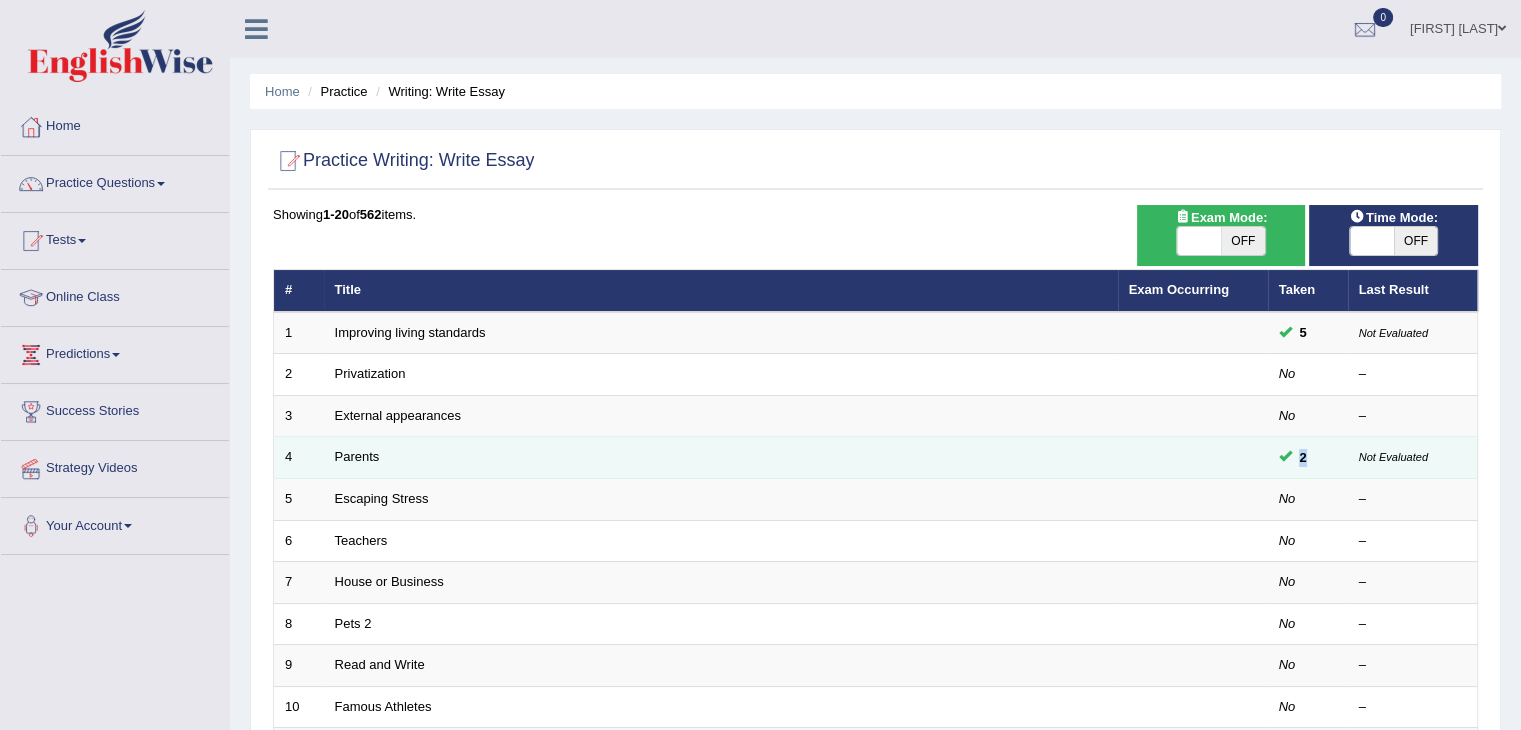 click on "2" at bounding box center [1303, 457] 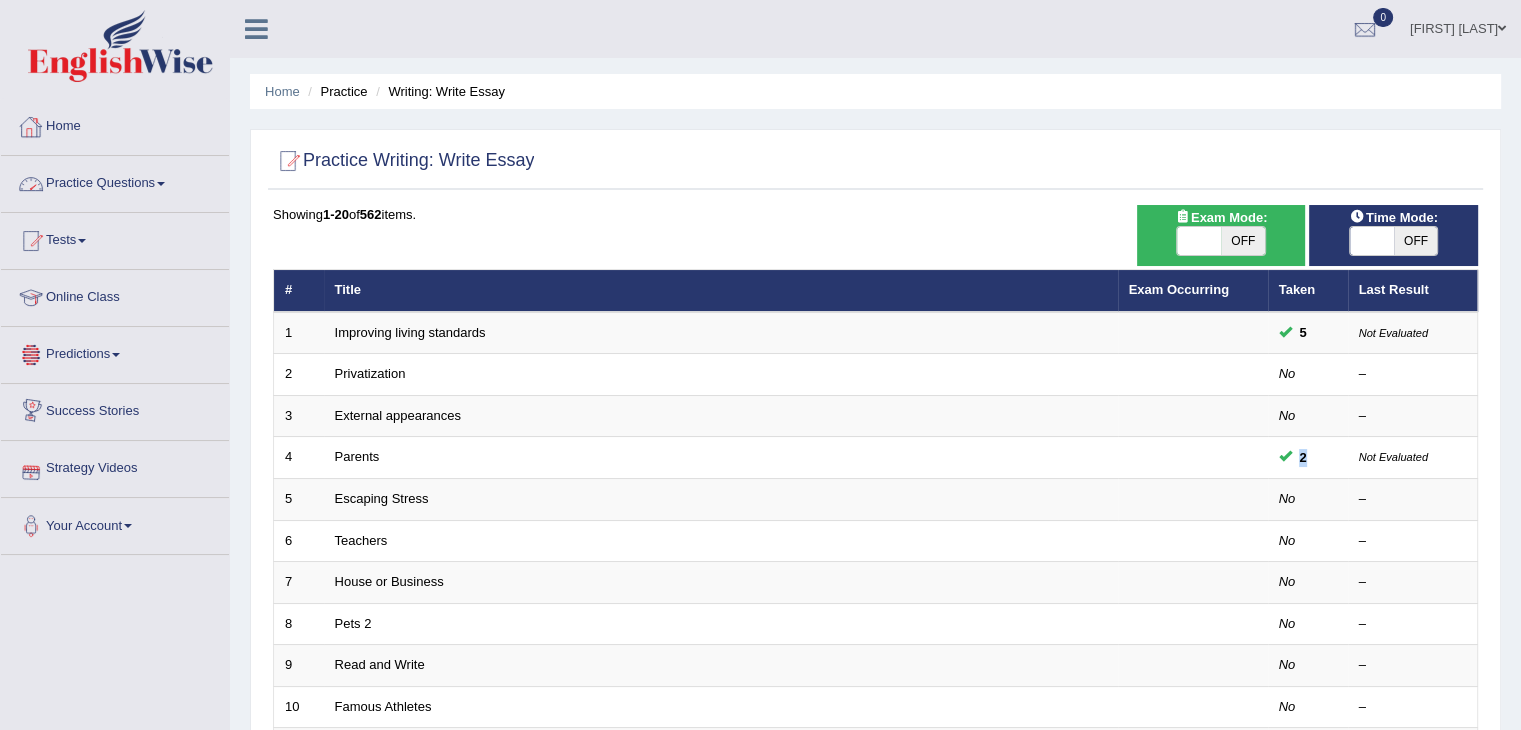 click at bounding box center (31, 127) 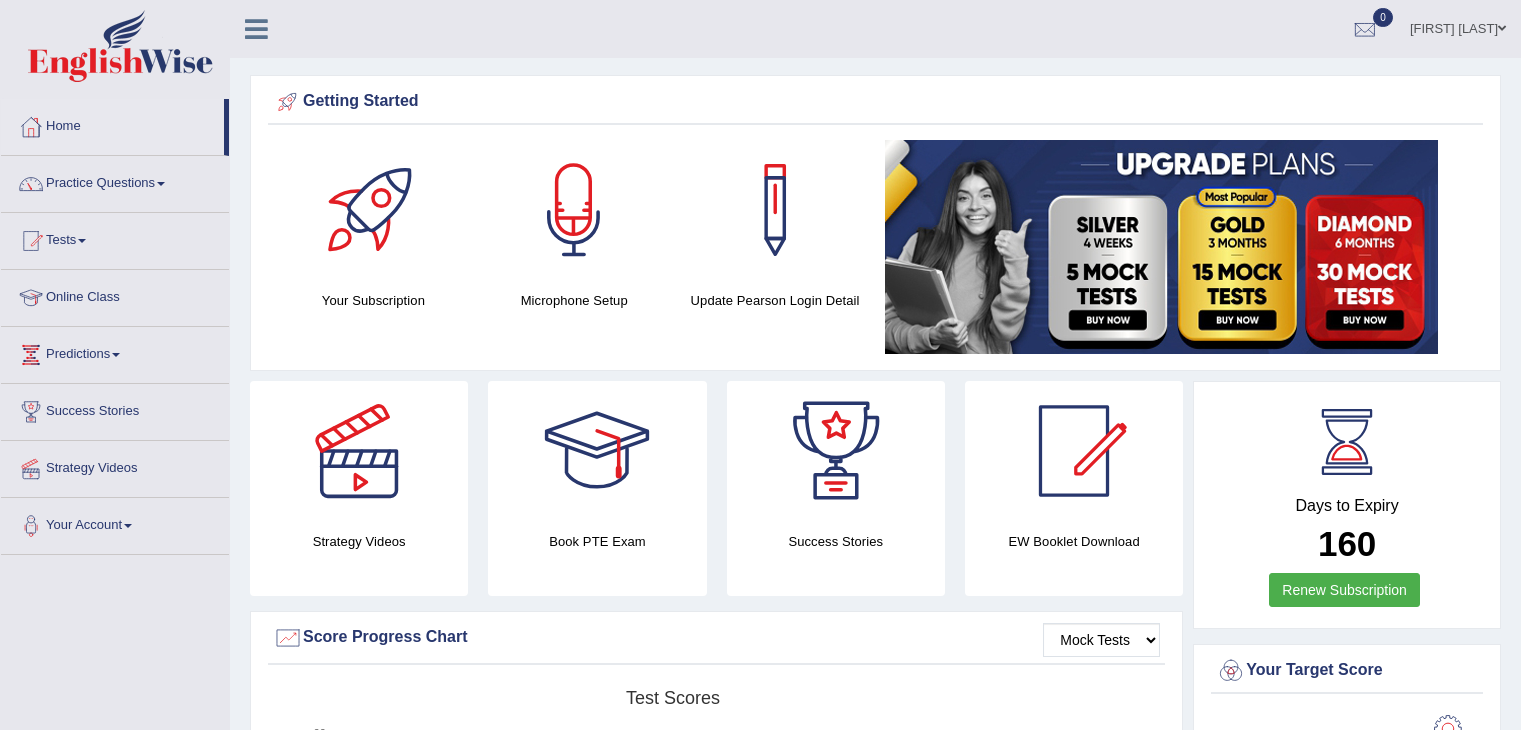 scroll, scrollTop: 0, scrollLeft: 0, axis: both 